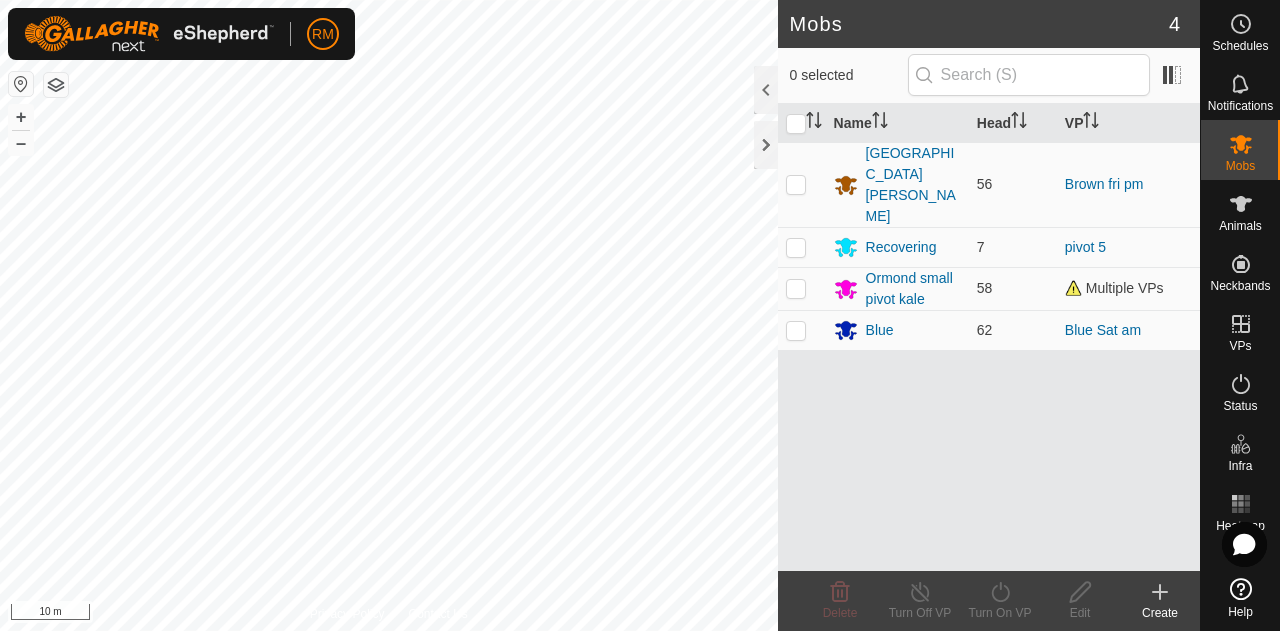 scroll, scrollTop: 0, scrollLeft: 0, axis: both 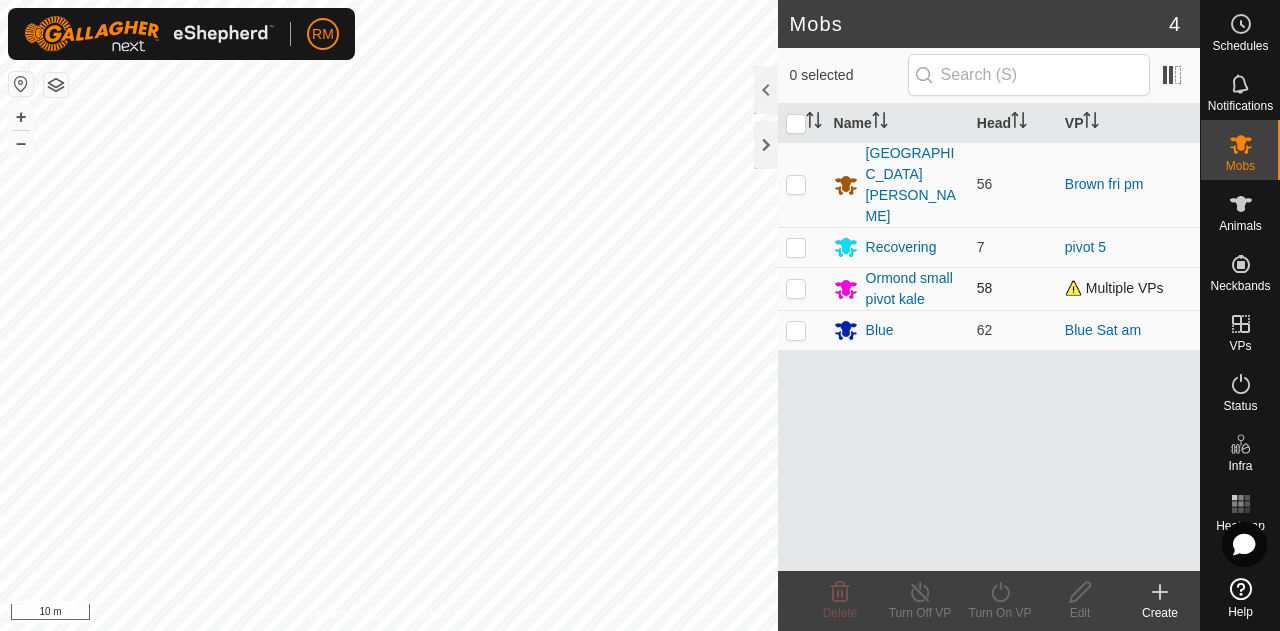 drag, startPoint x: 1279, startPoint y: 489, endPoint x: 796, endPoint y: 244, distance: 541.5847 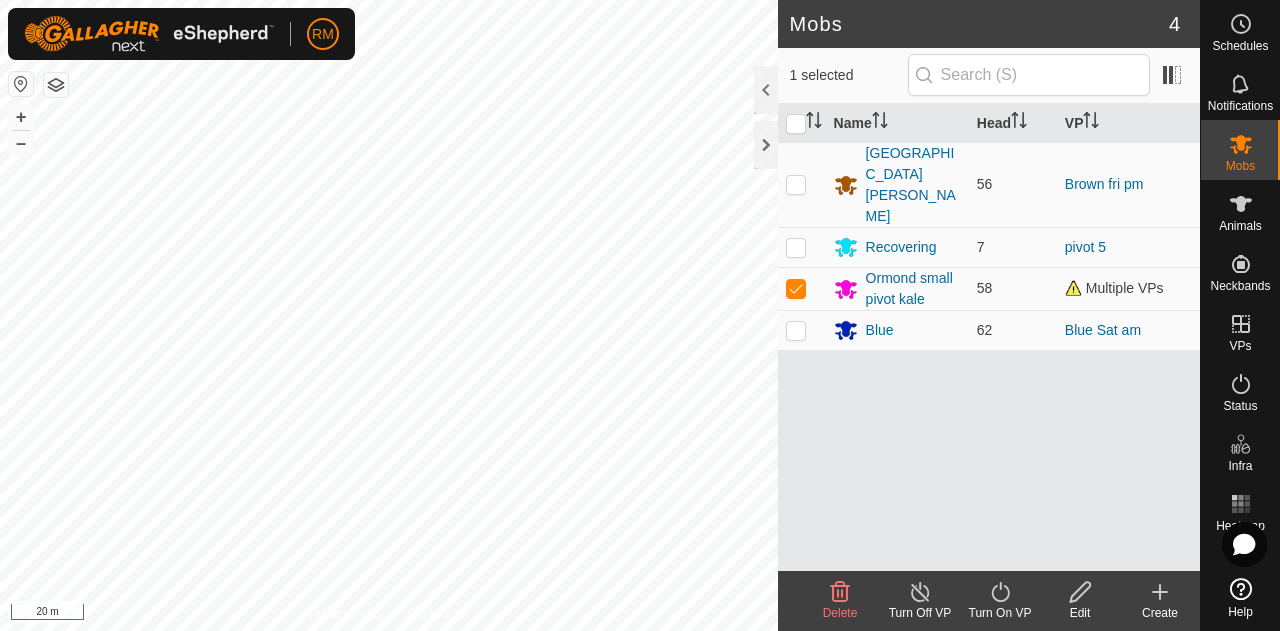 click 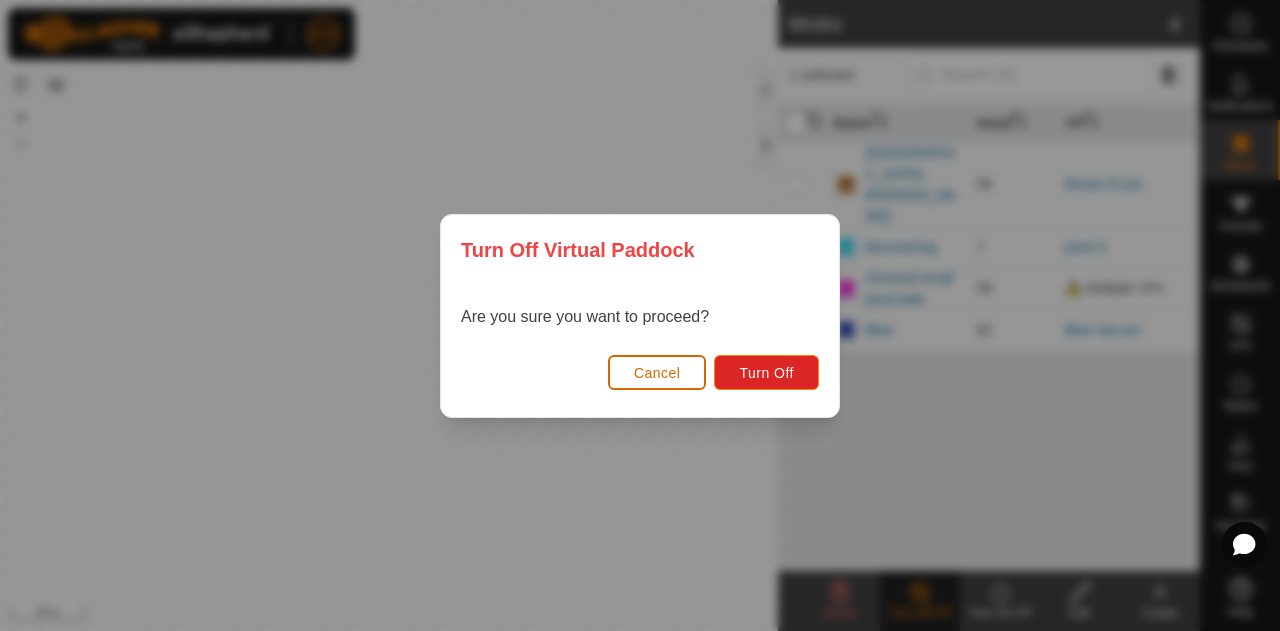 click on "Cancel" at bounding box center (657, 373) 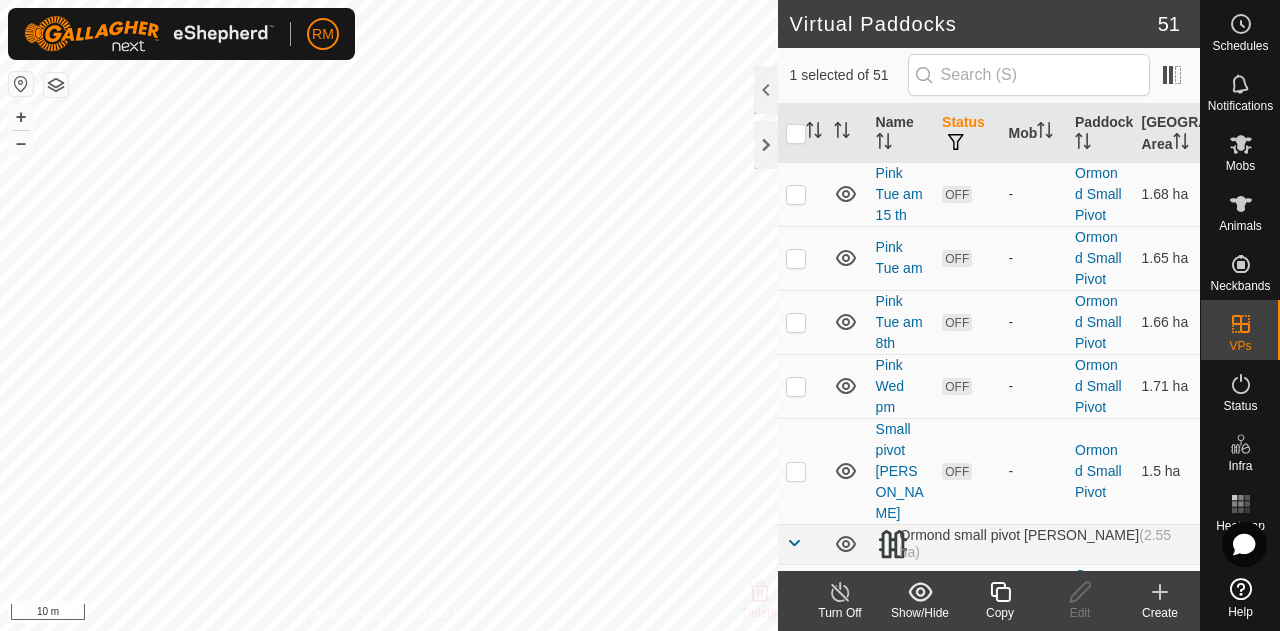 scroll, scrollTop: 4166, scrollLeft: 0, axis: vertical 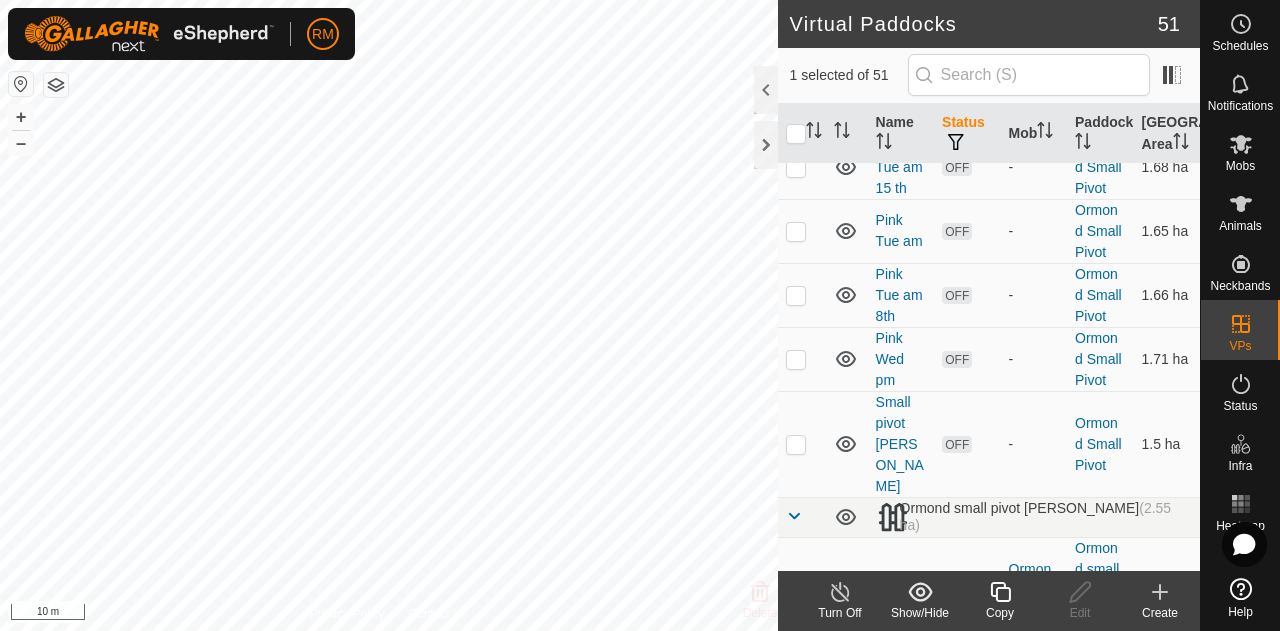 click 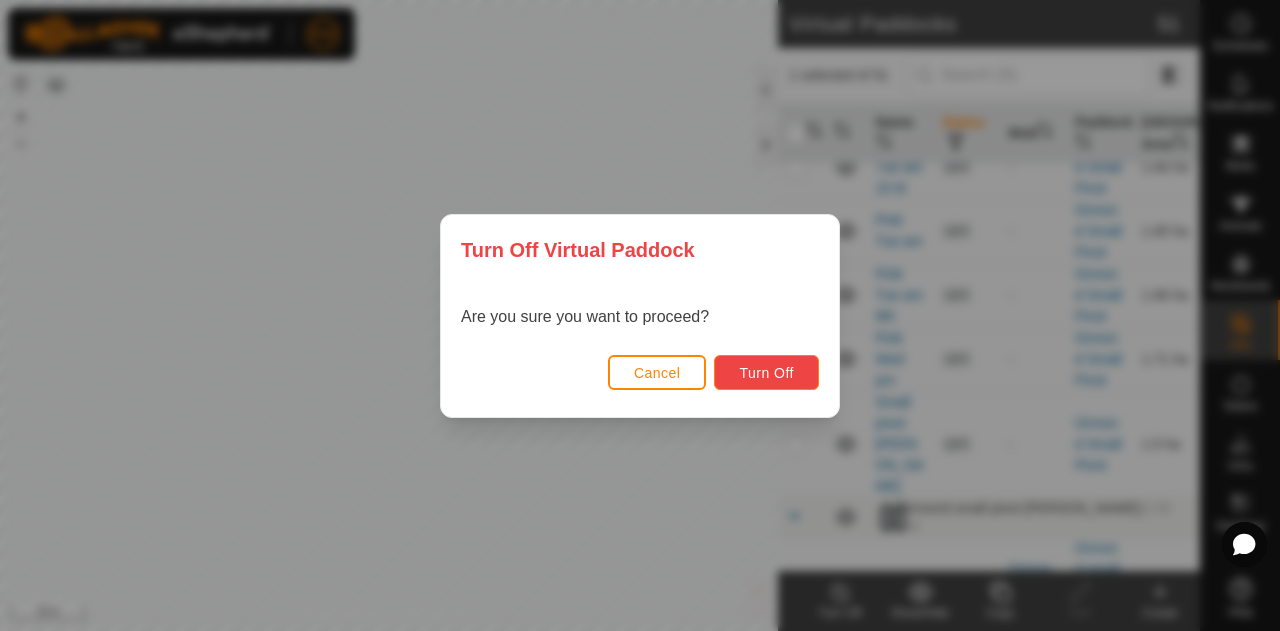 click on "Turn Off" at bounding box center [766, 373] 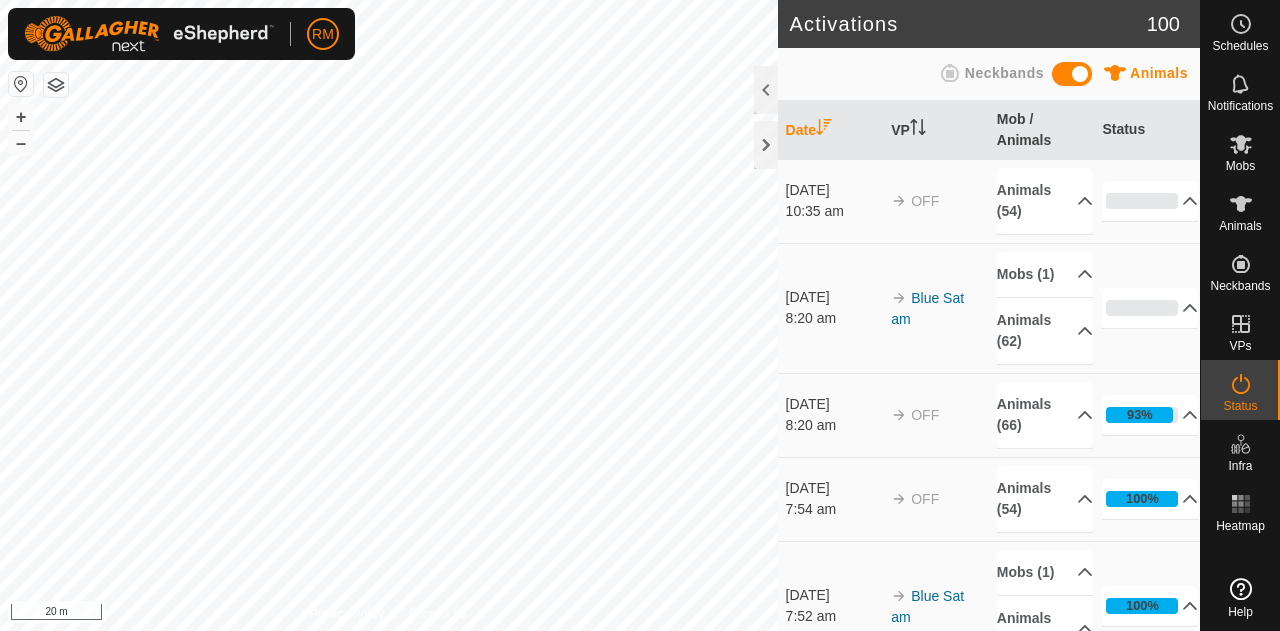 scroll, scrollTop: 0, scrollLeft: 0, axis: both 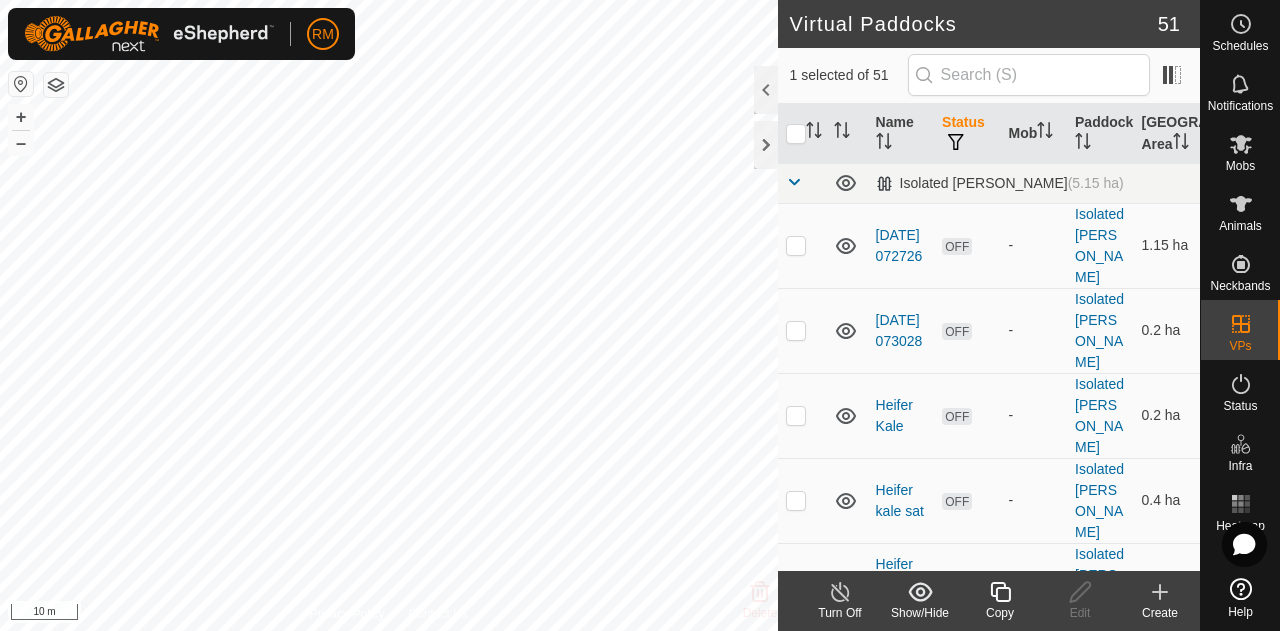 checkbox on "false" 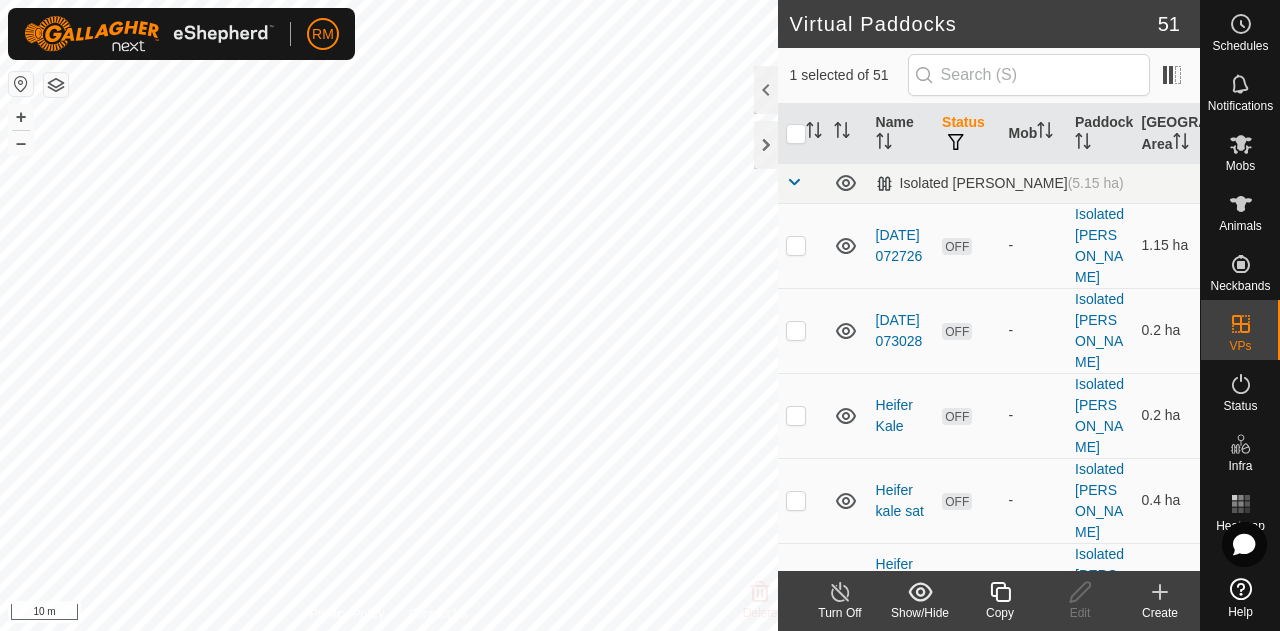 checkbox on "false" 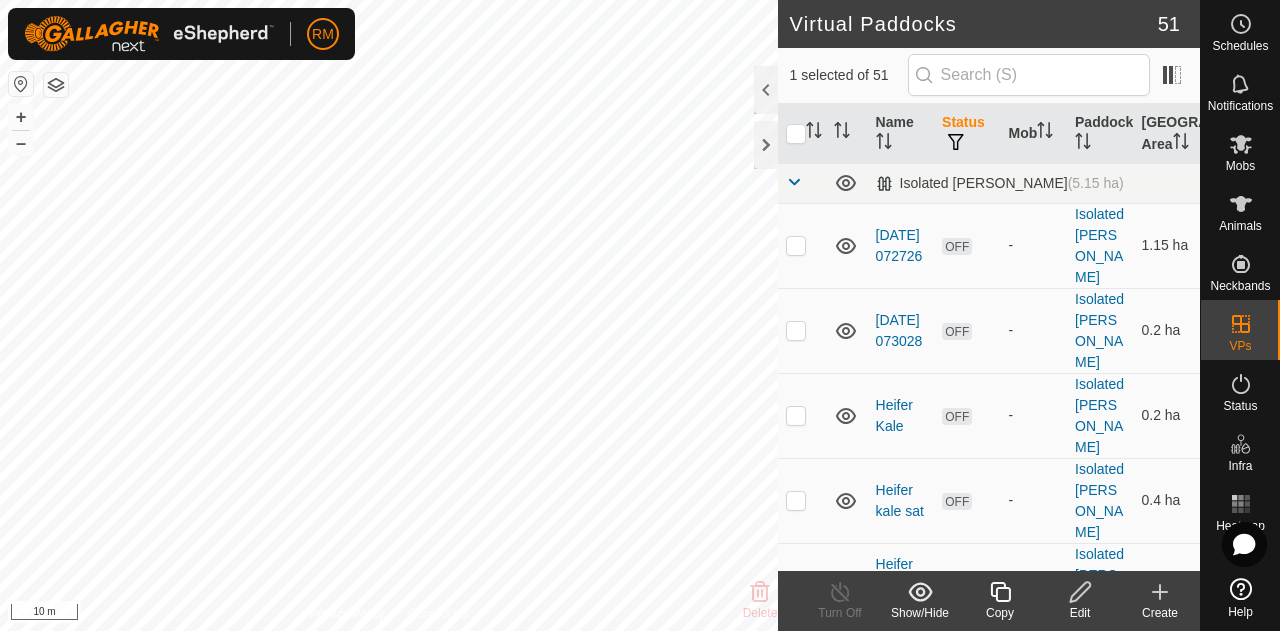 checkbox on "true" 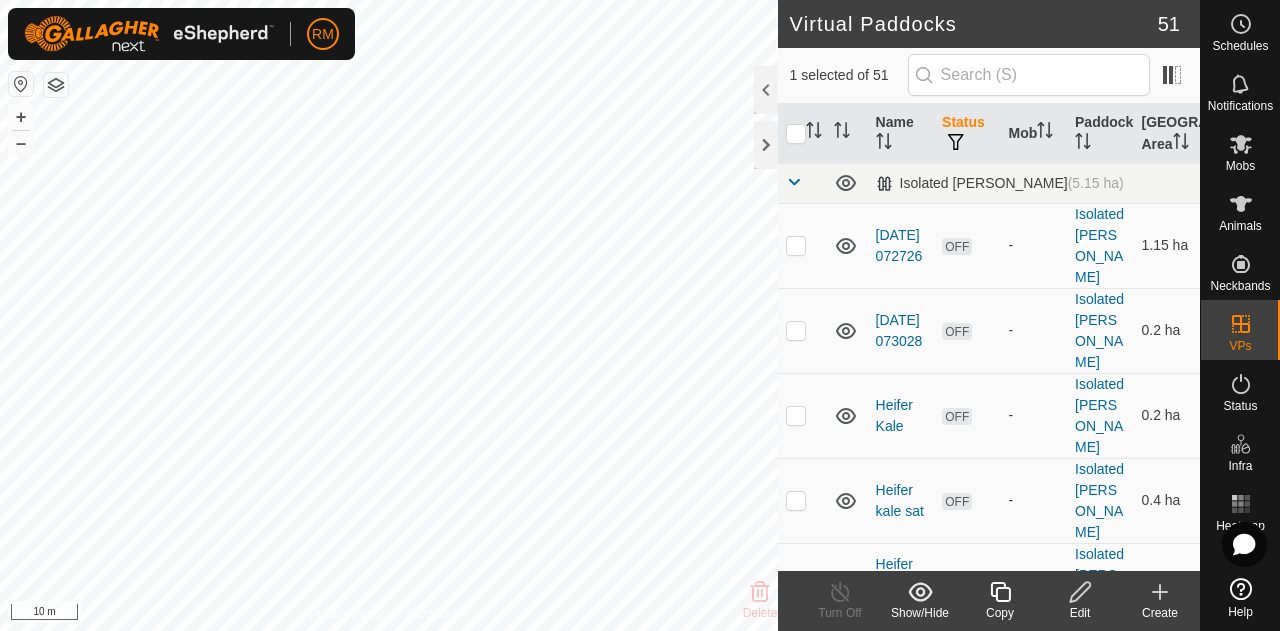 checkbox on "false" 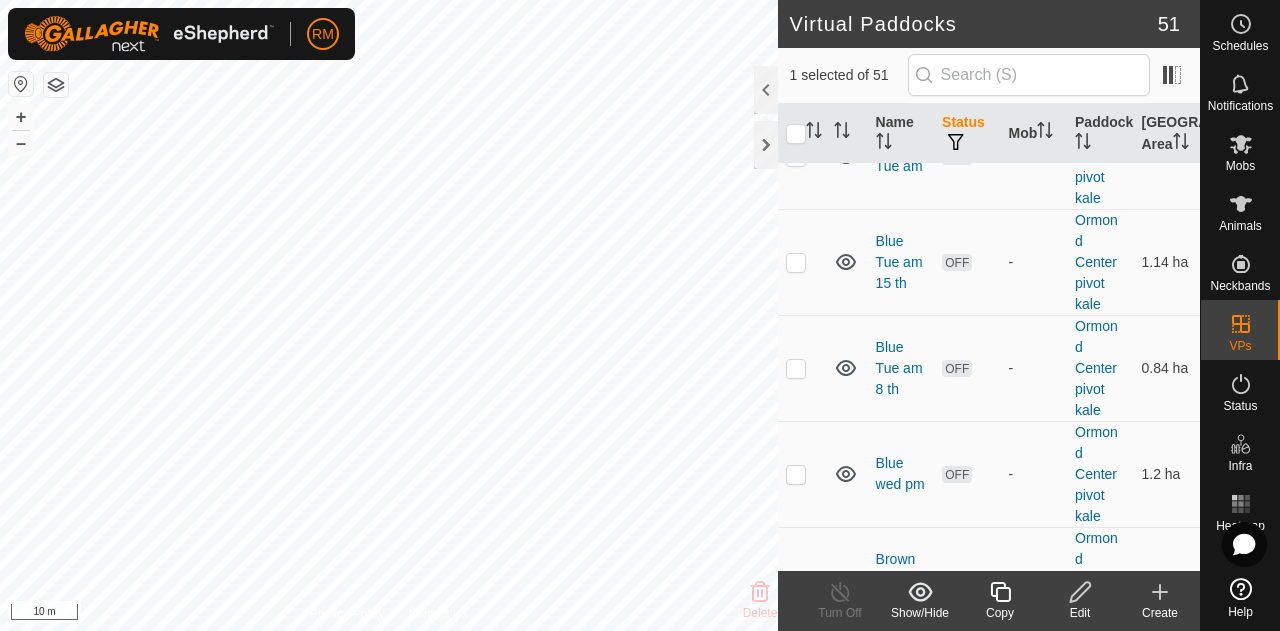 scroll, scrollTop: 2000, scrollLeft: 0, axis: vertical 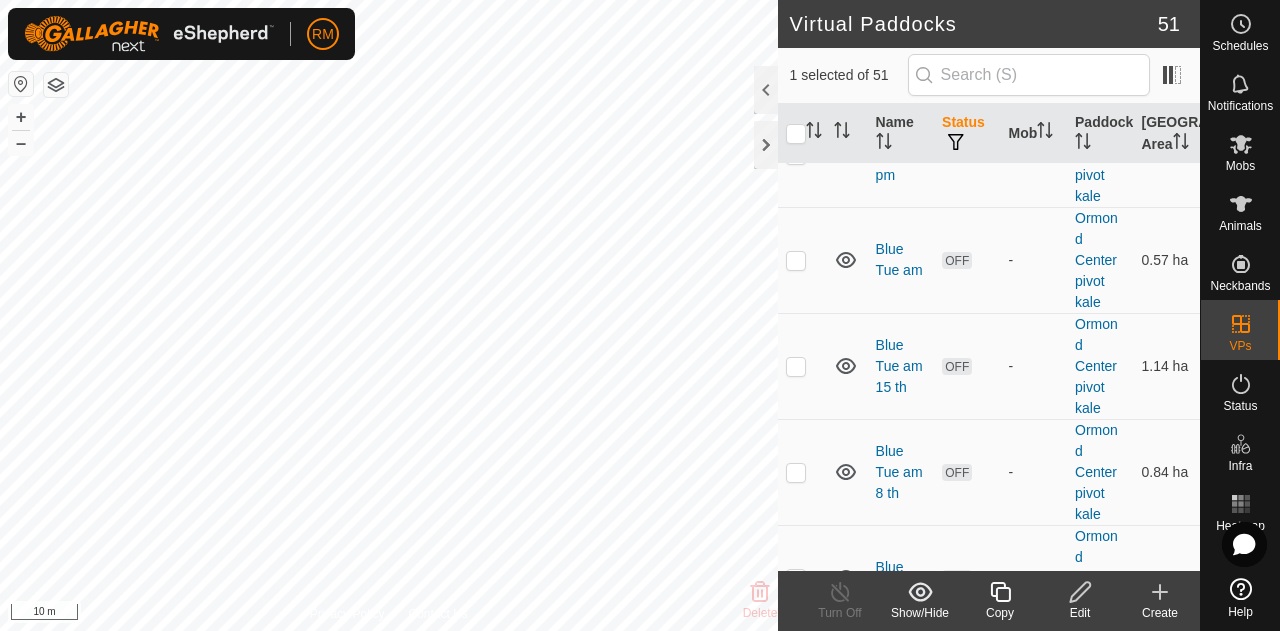 click 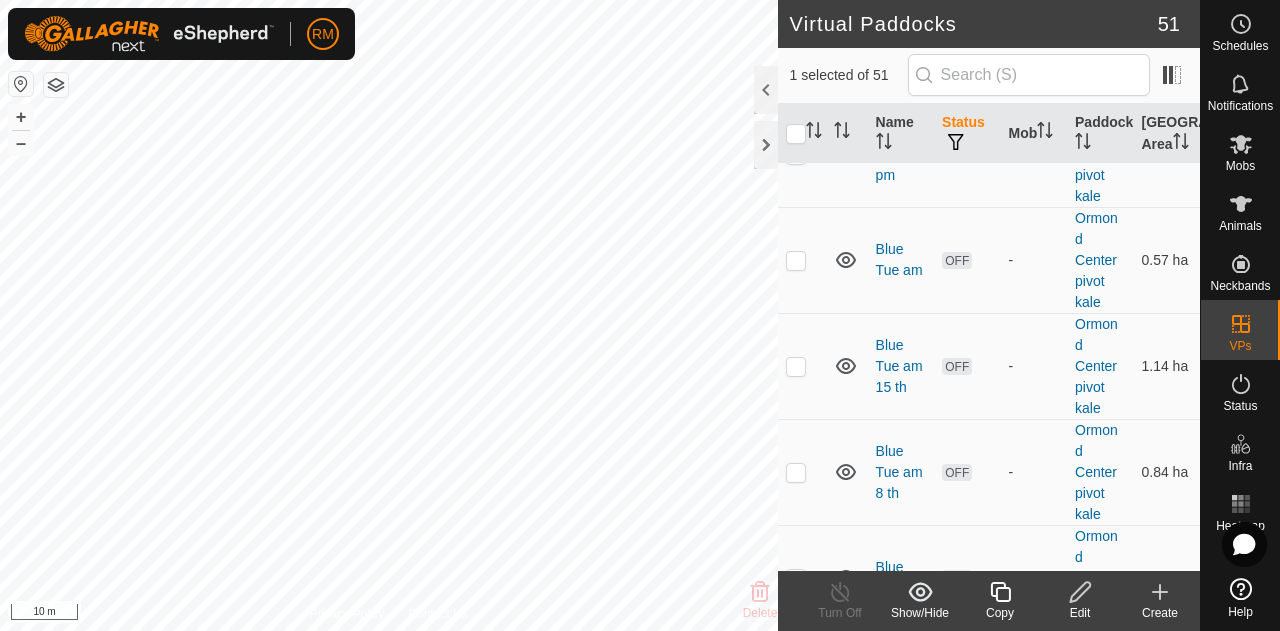 checkbox on "true" 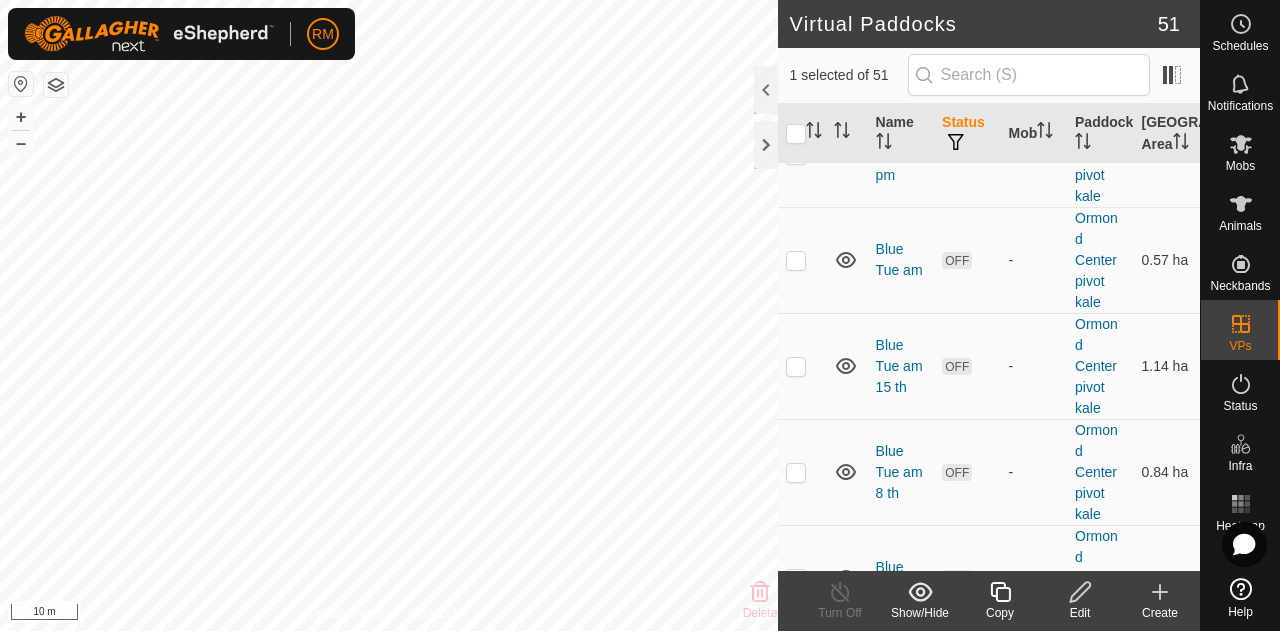 checkbox on "false" 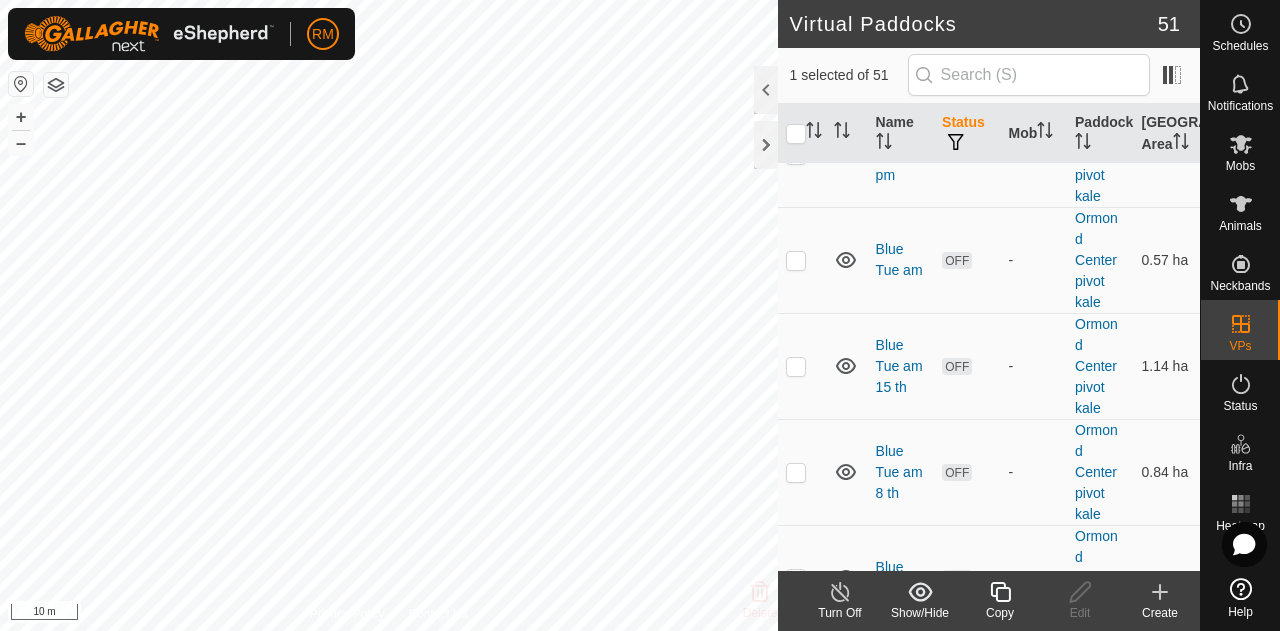 checkbox on "false" 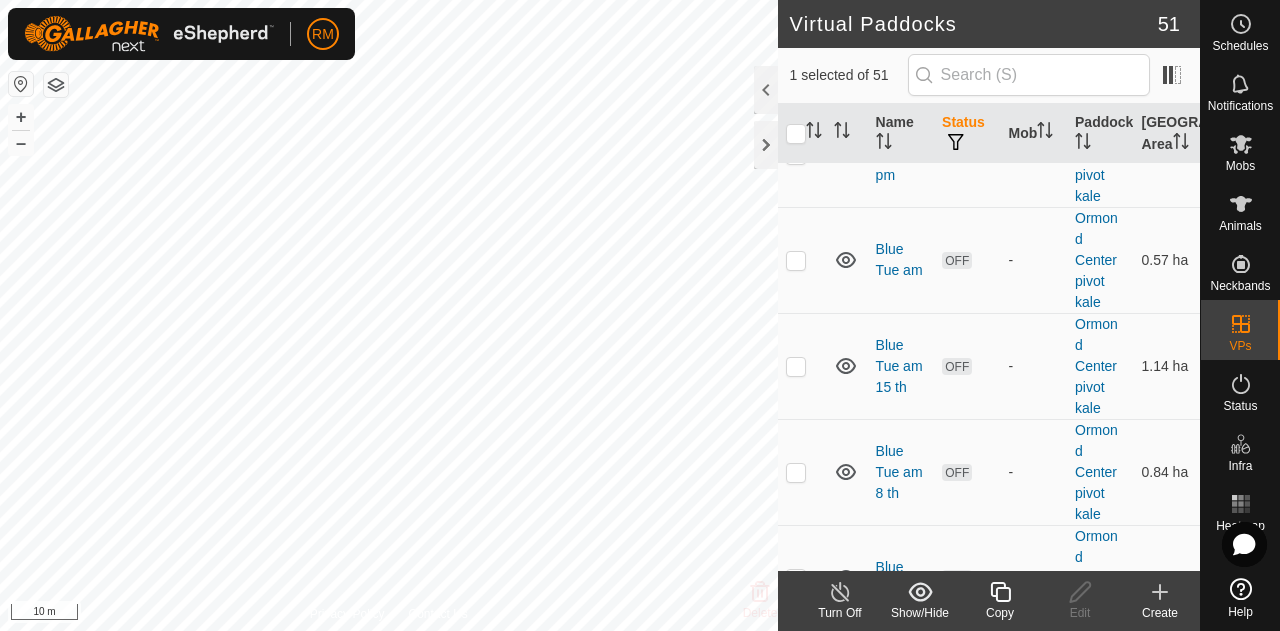 checkbox on "true" 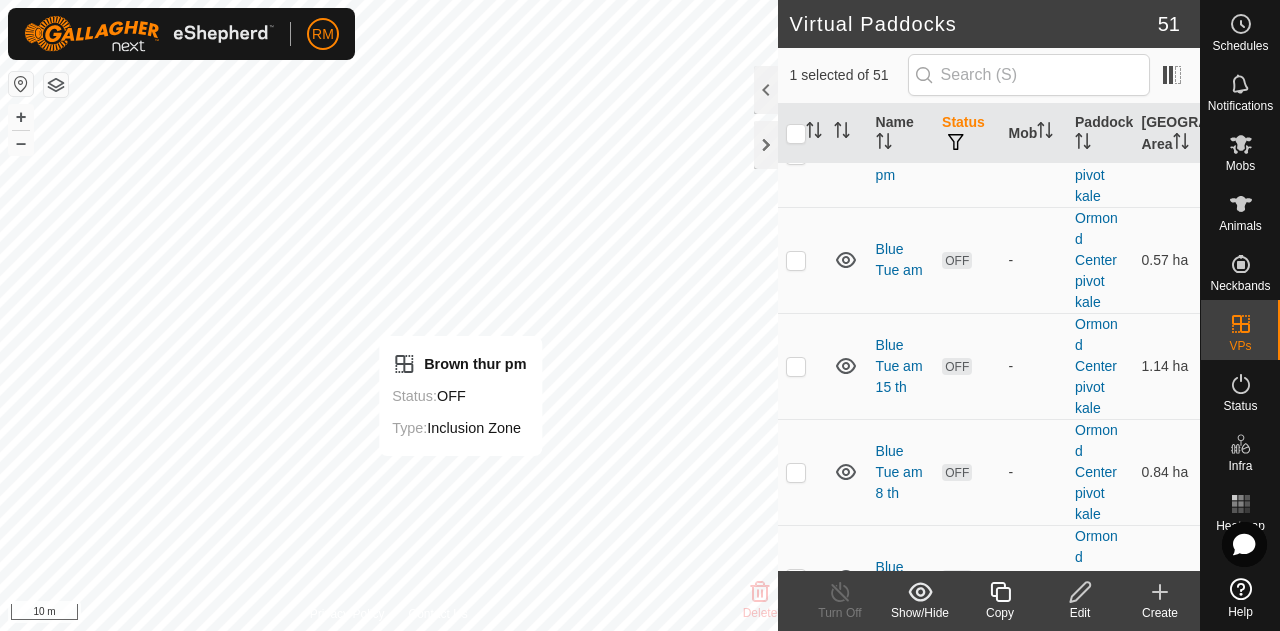 checkbox on "true" 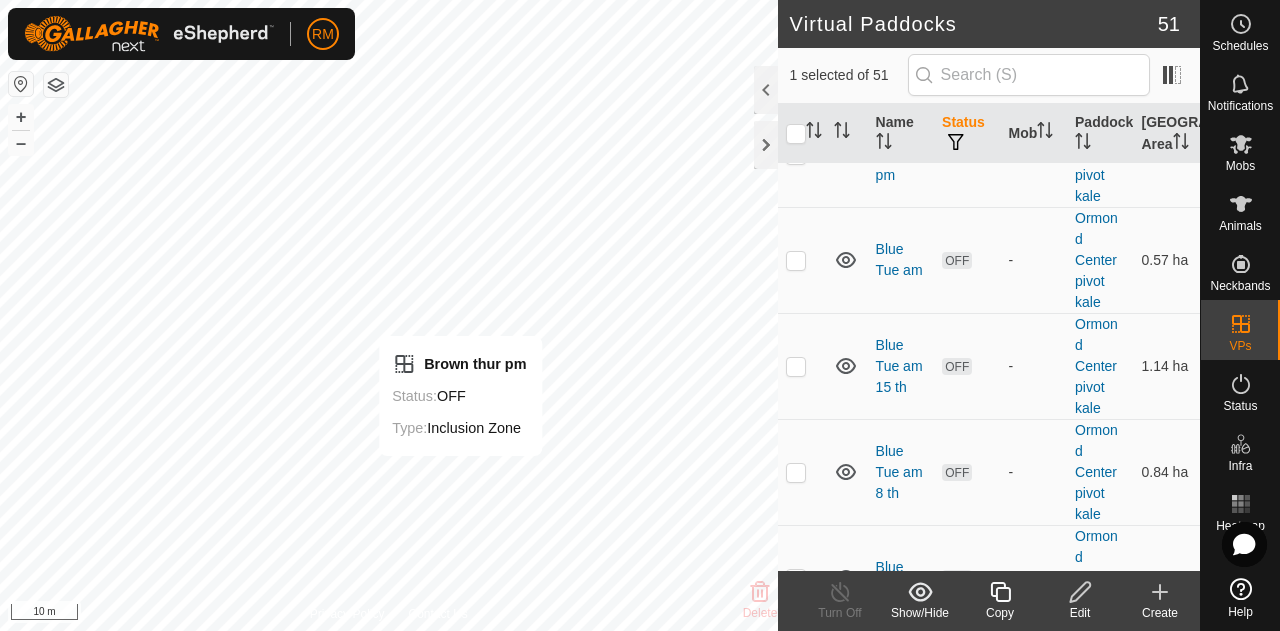 checkbox on "false" 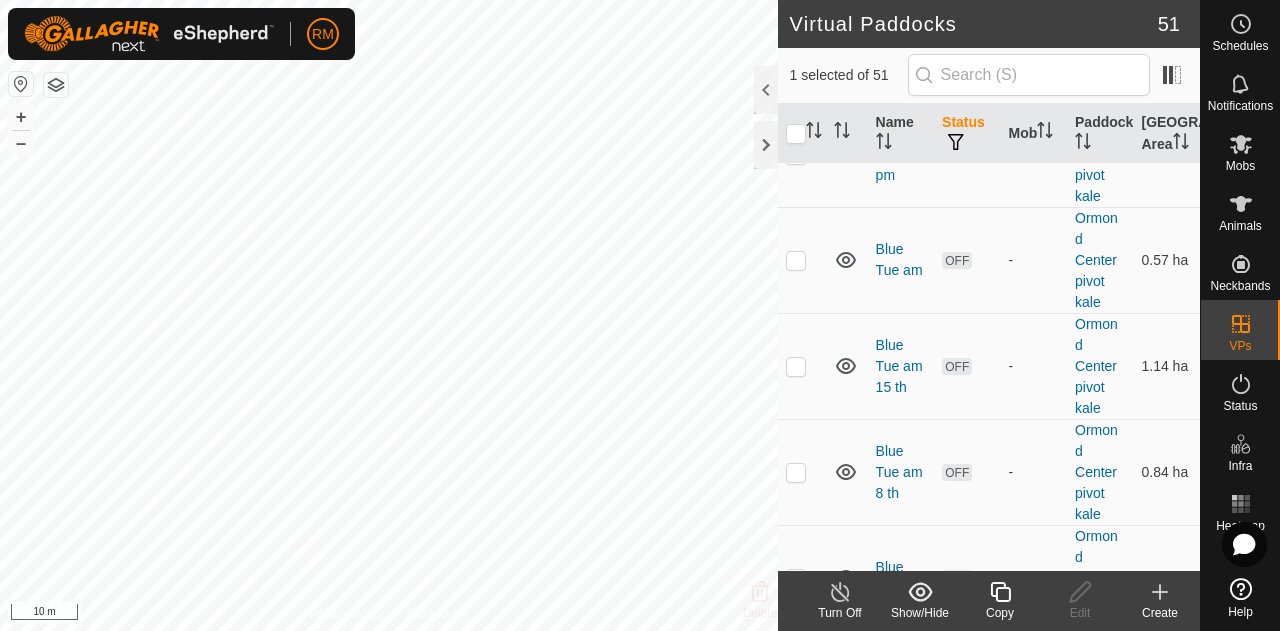 checkbox on "false" 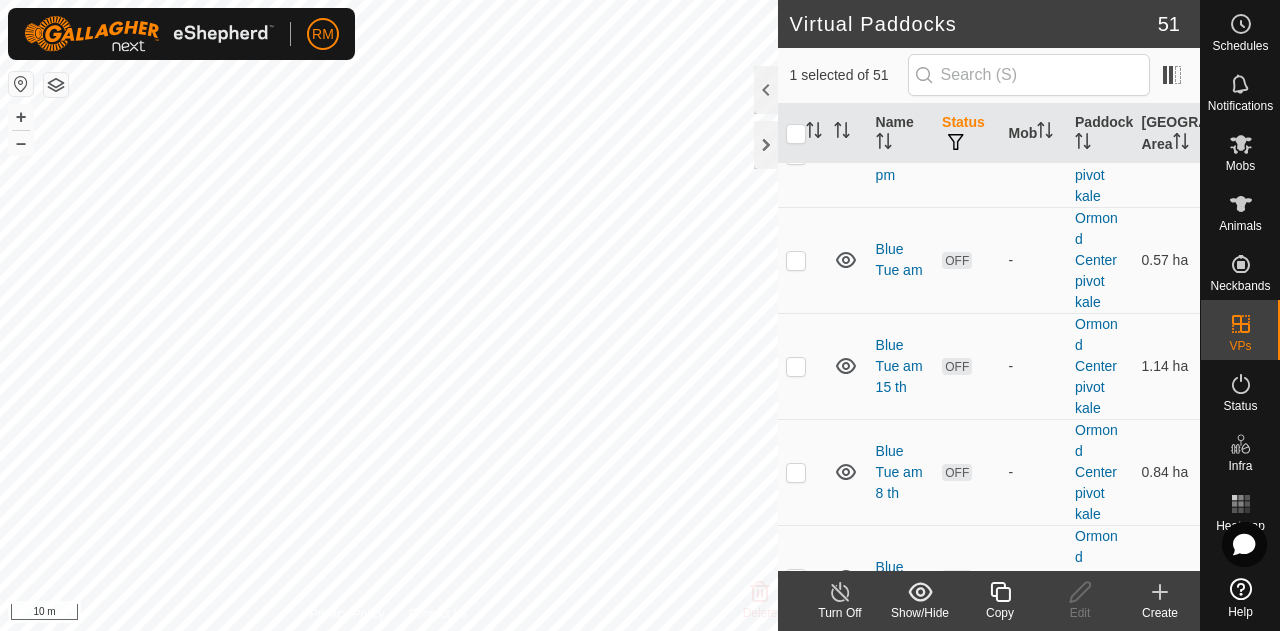 checkbox on "false" 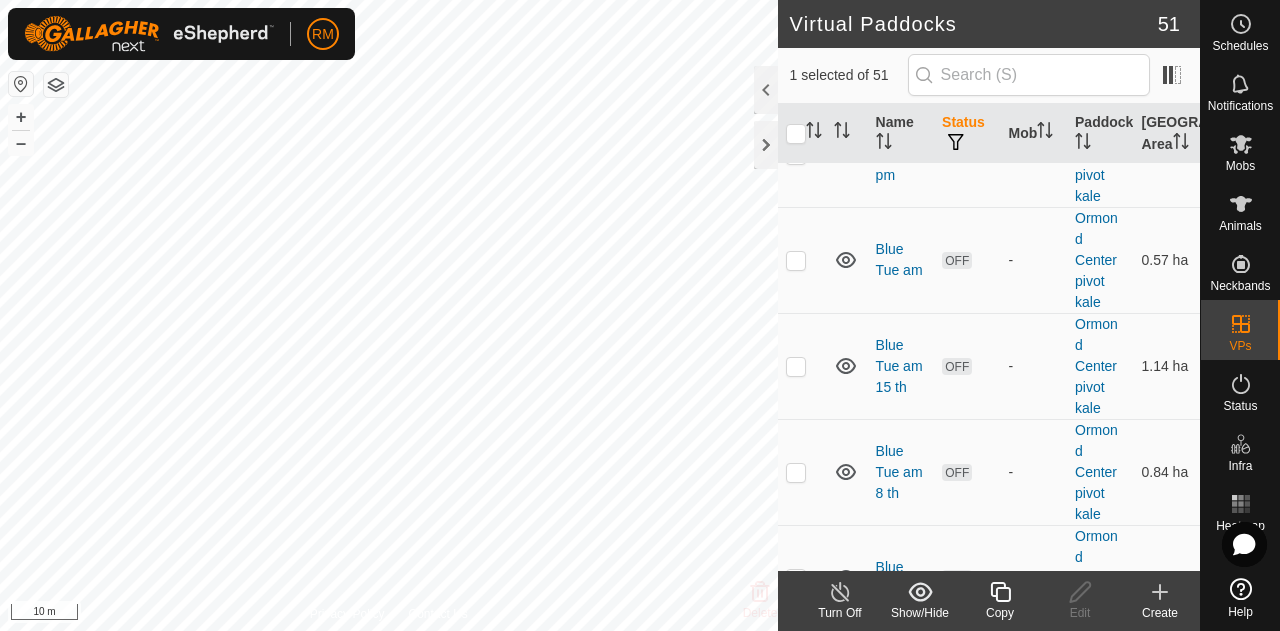 checkbox on "true" 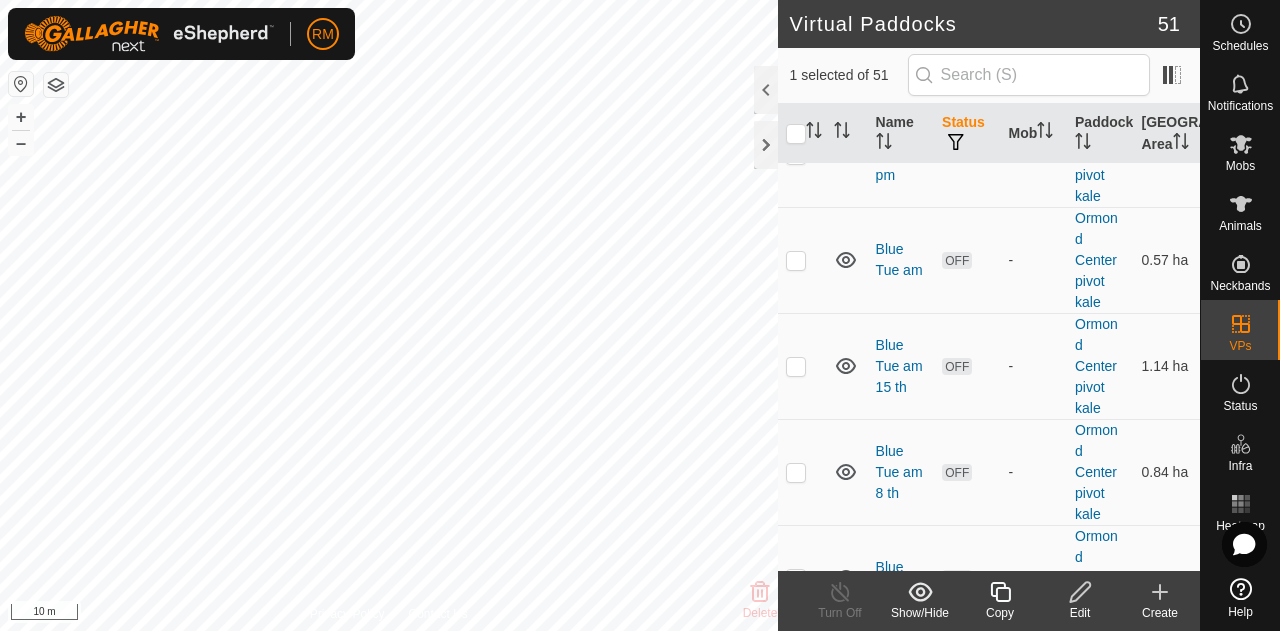 click 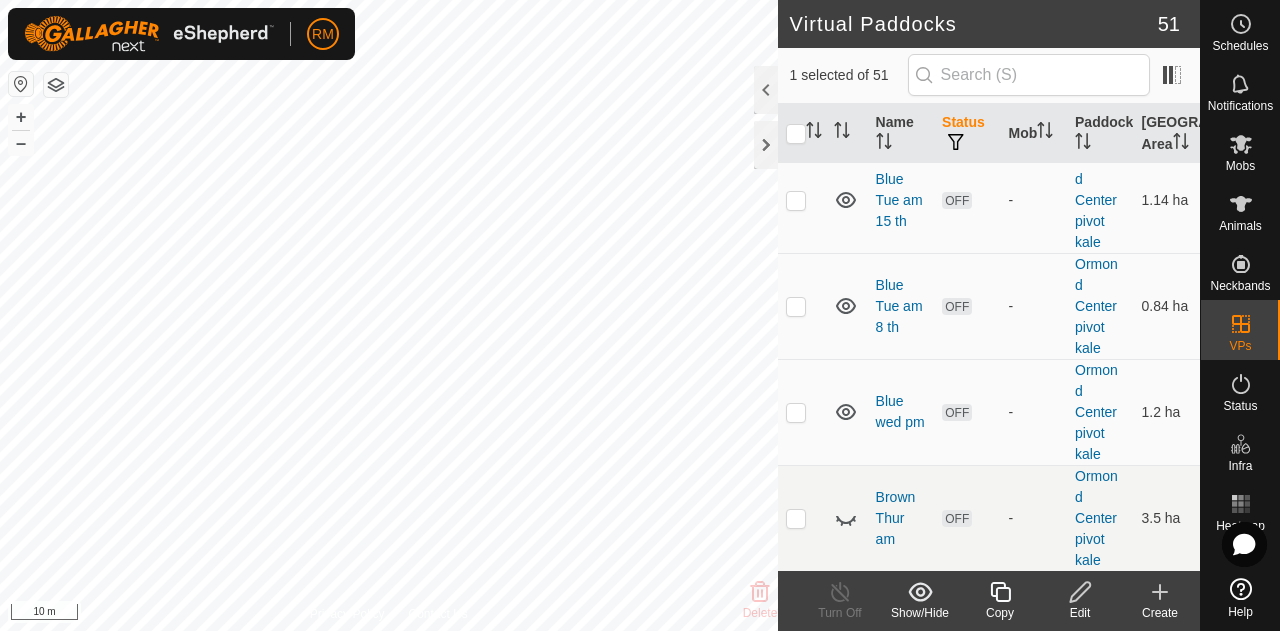 scroll, scrollTop: 2333, scrollLeft: 0, axis: vertical 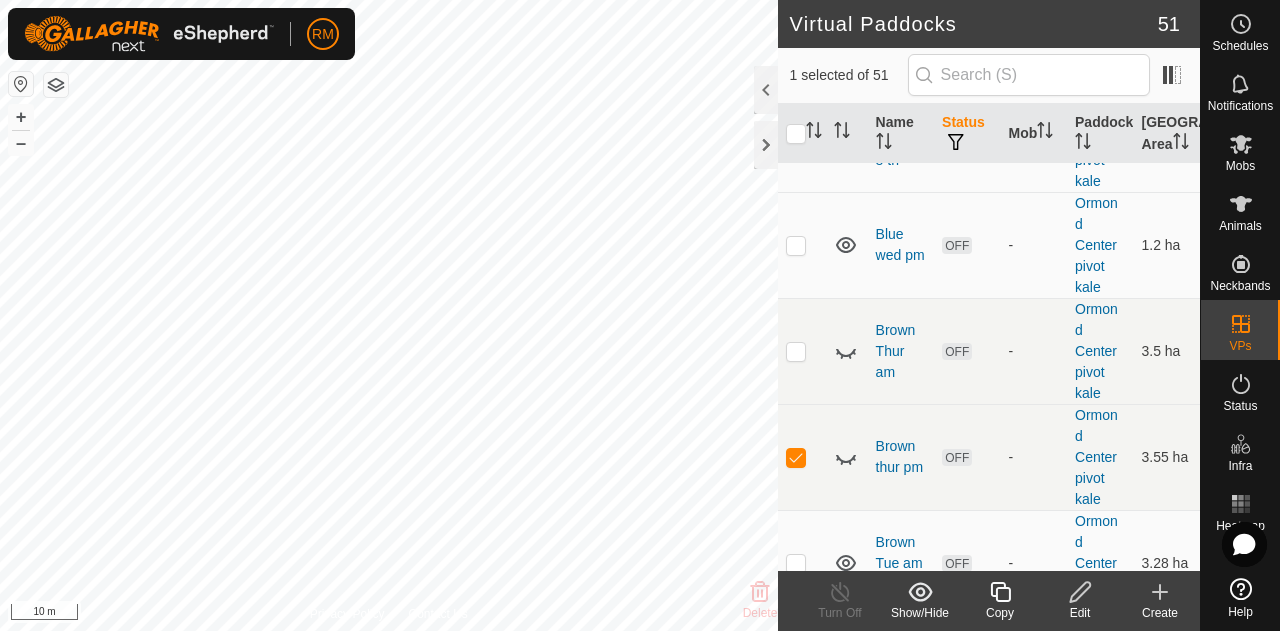 checkbox on "true" 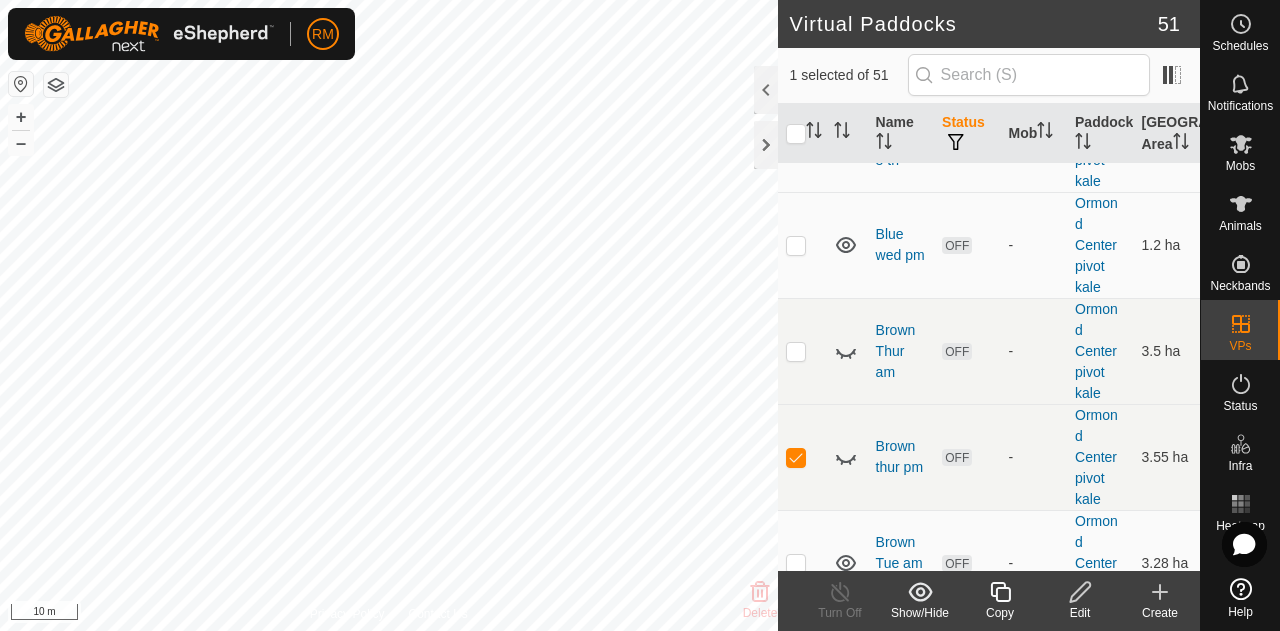 checkbox on "false" 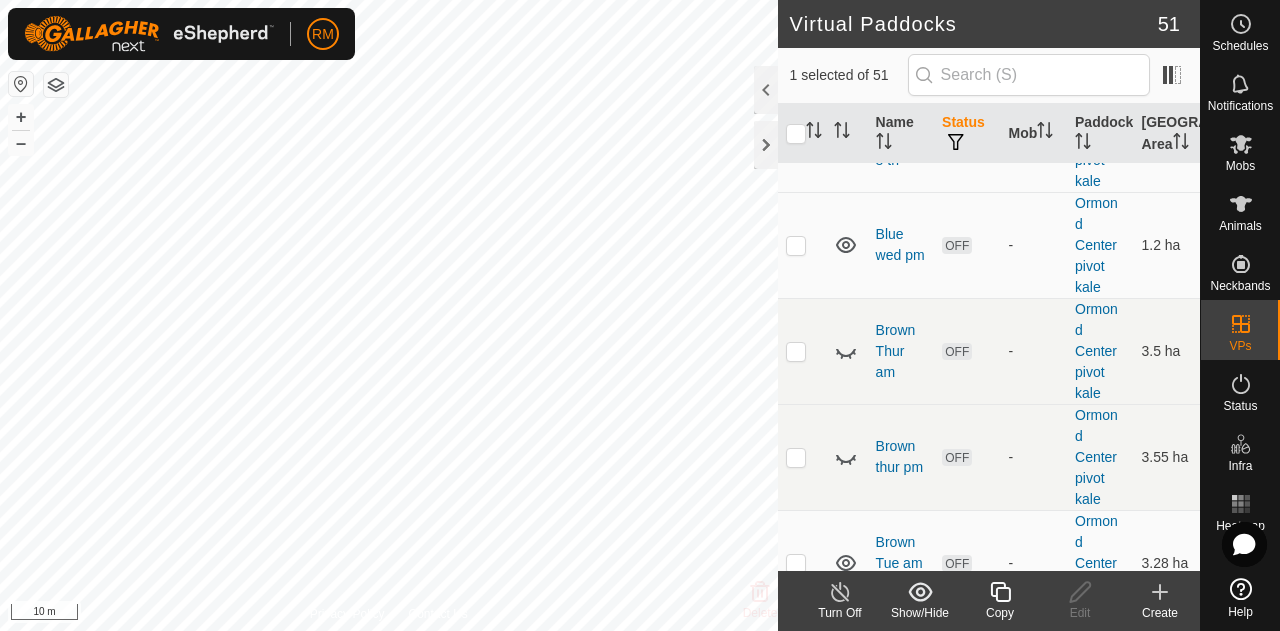 checkbox on "false" 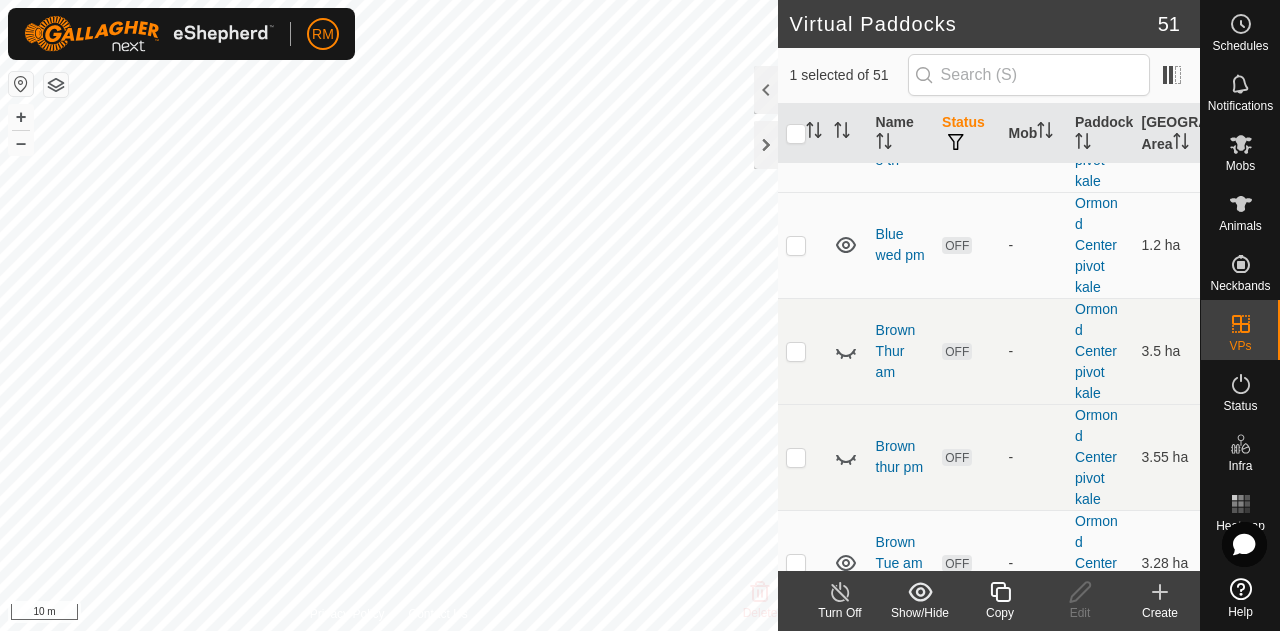 checkbox on "true" 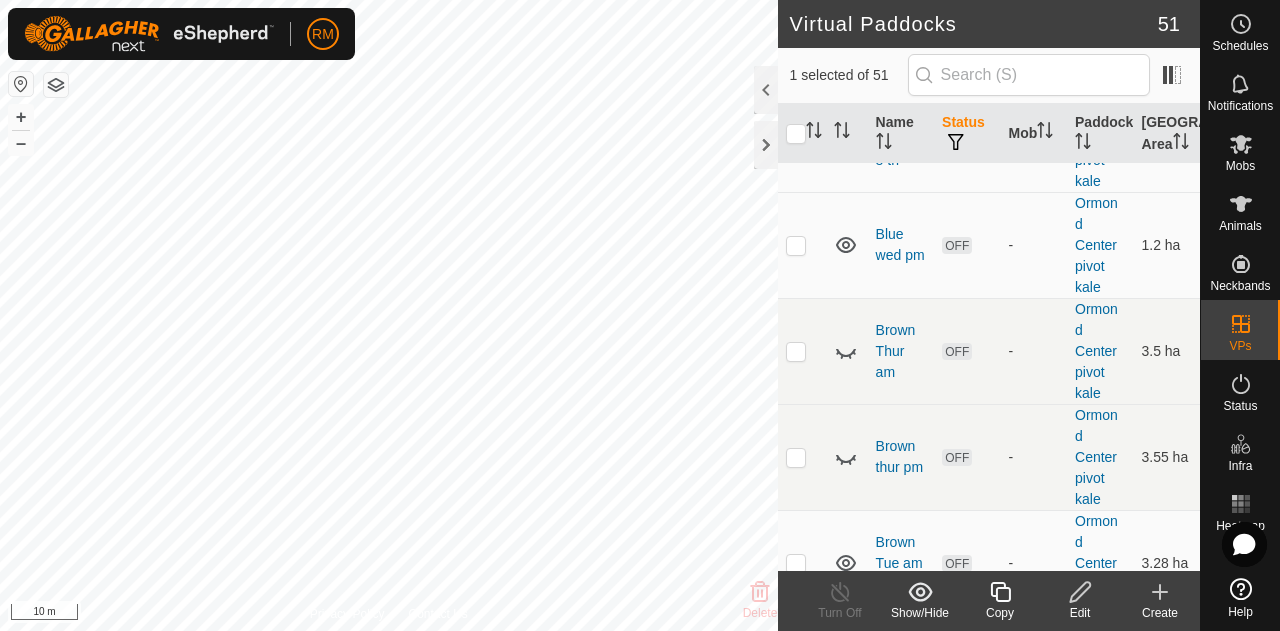 click 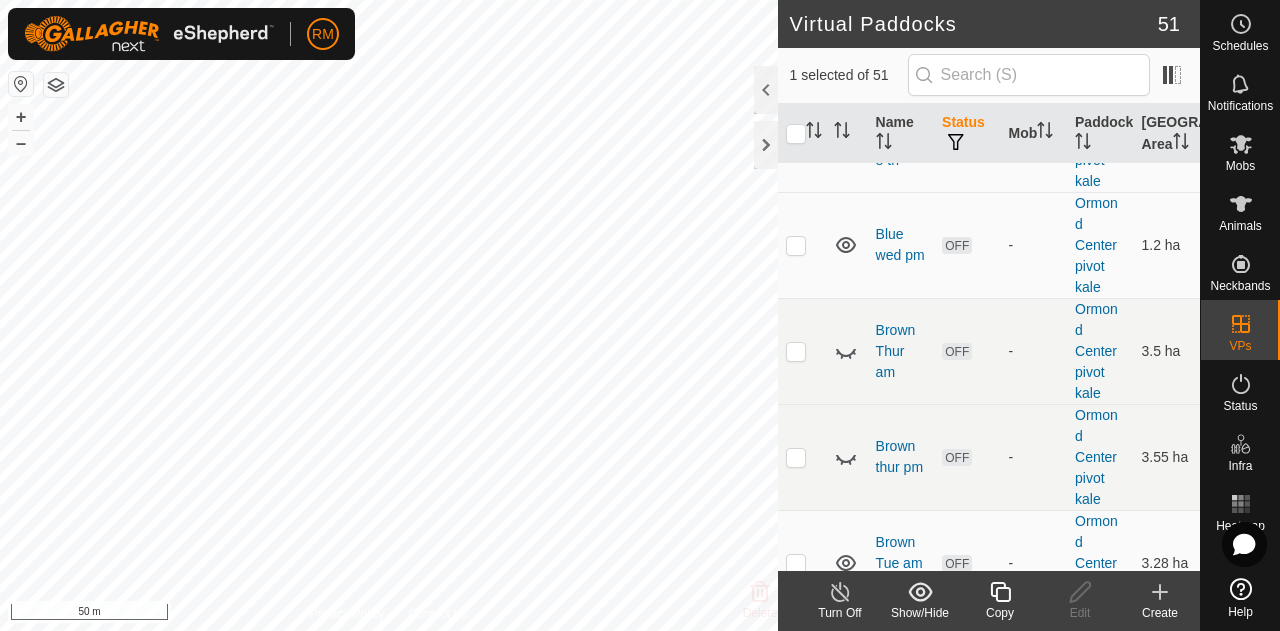 checkbox on "true" 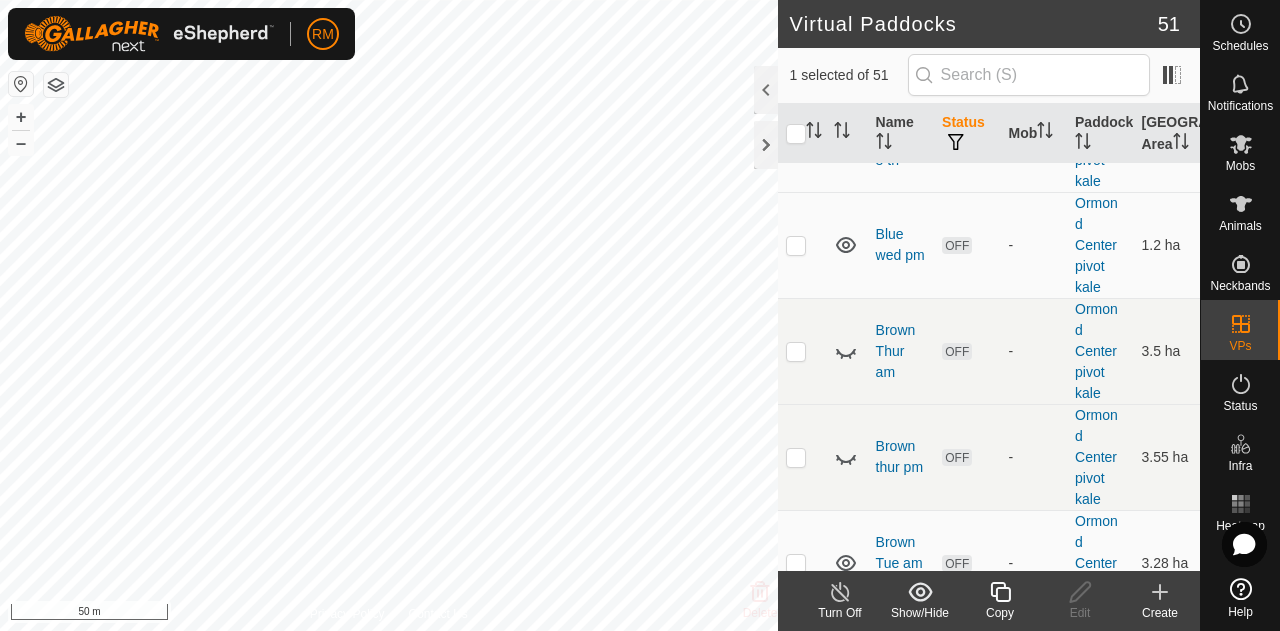 checkbox on "false" 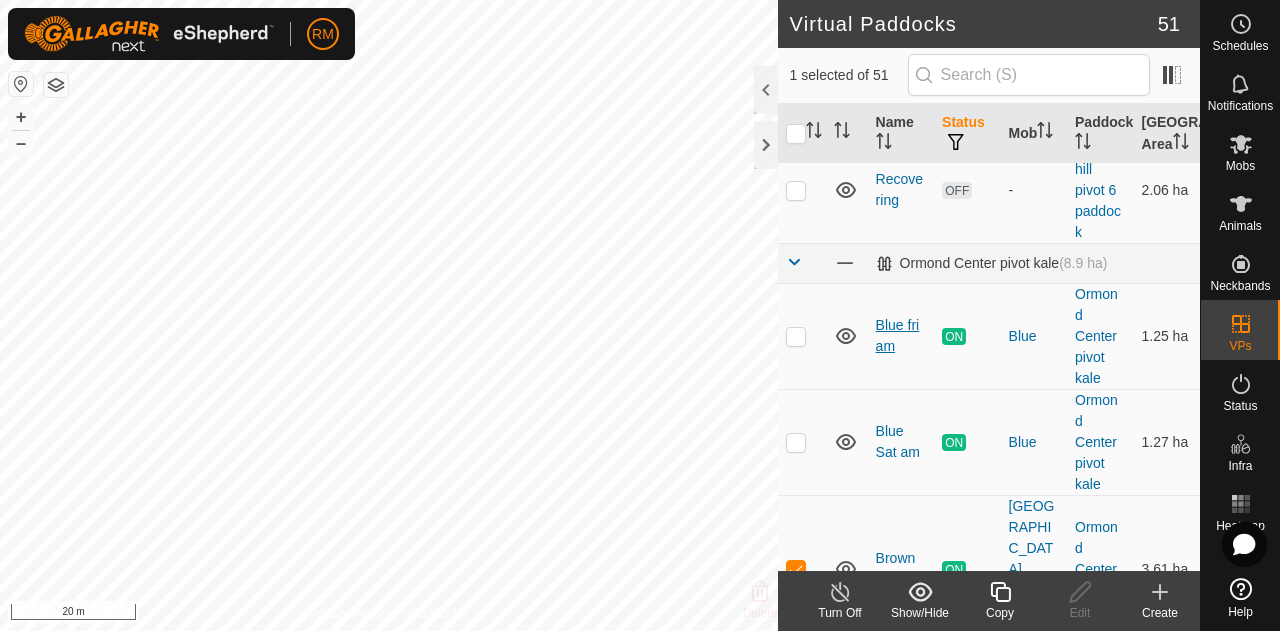 scroll, scrollTop: 1333, scrollLeft: 0, axis: vertical 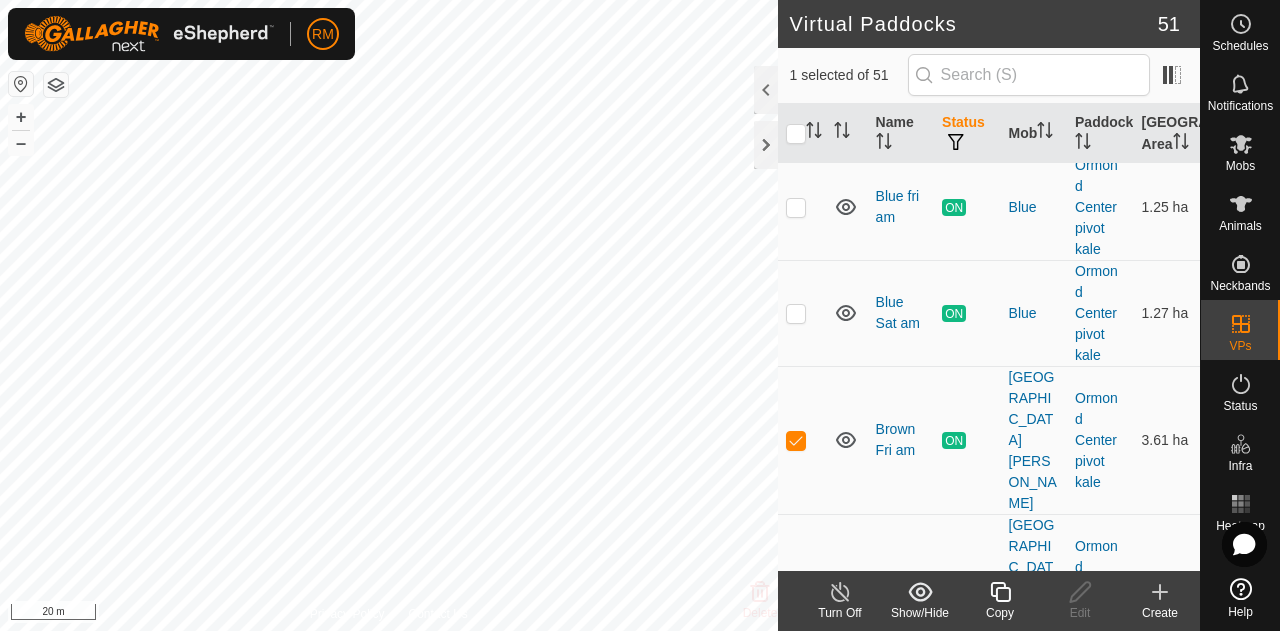 click 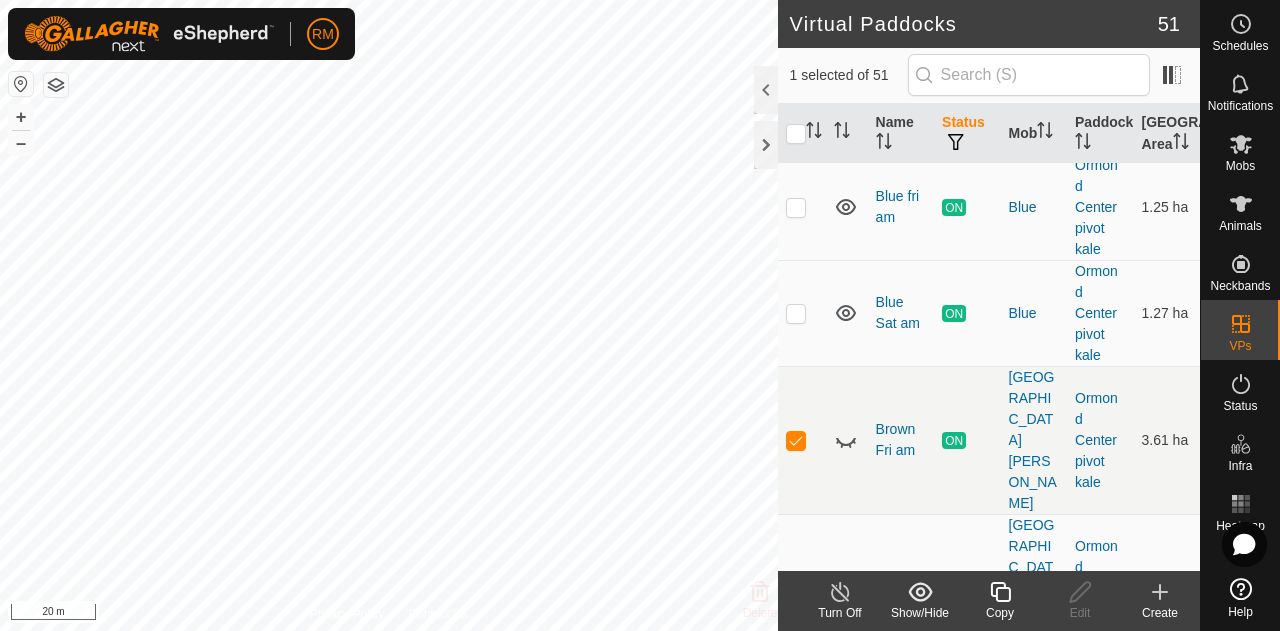 click 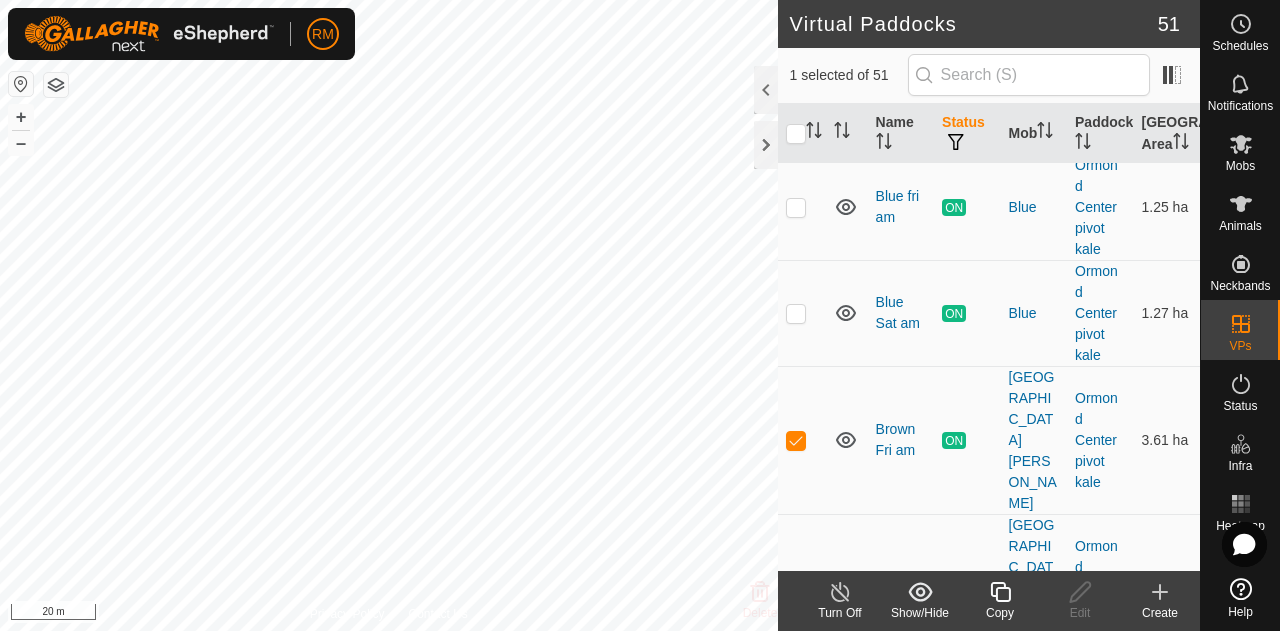 click at bounding box center (796, 589) 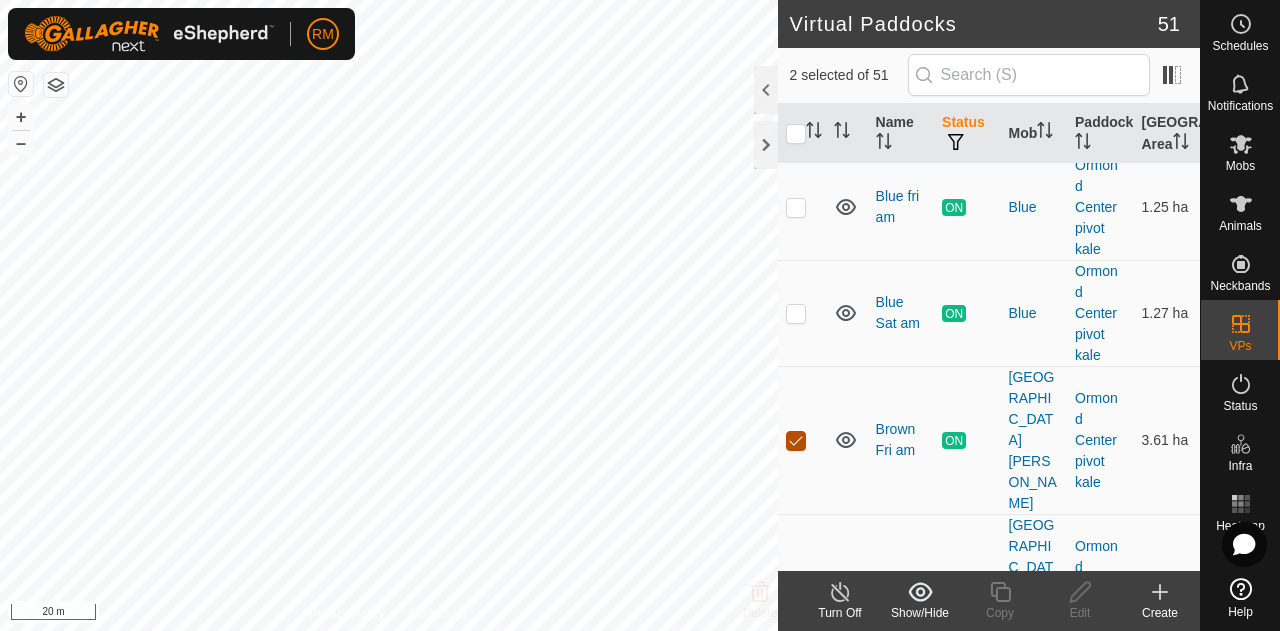 click at bounding box center (796, 441) 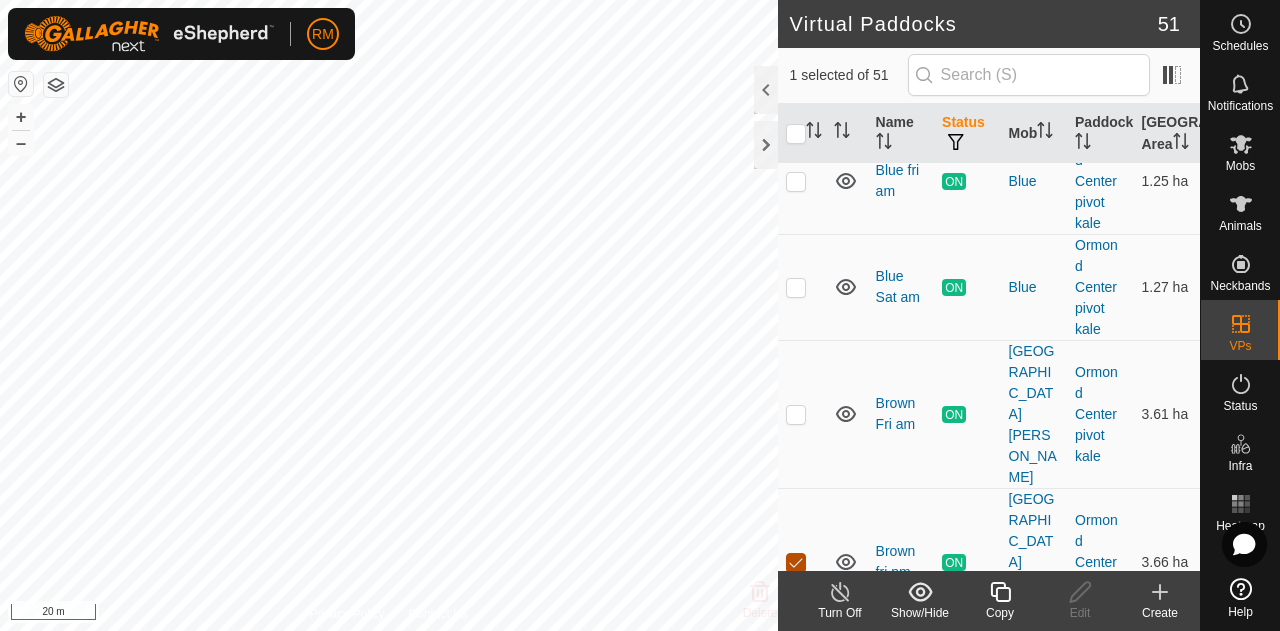 scroll, scrollTop: 1333, scrollLeft: 0, axis: vertical 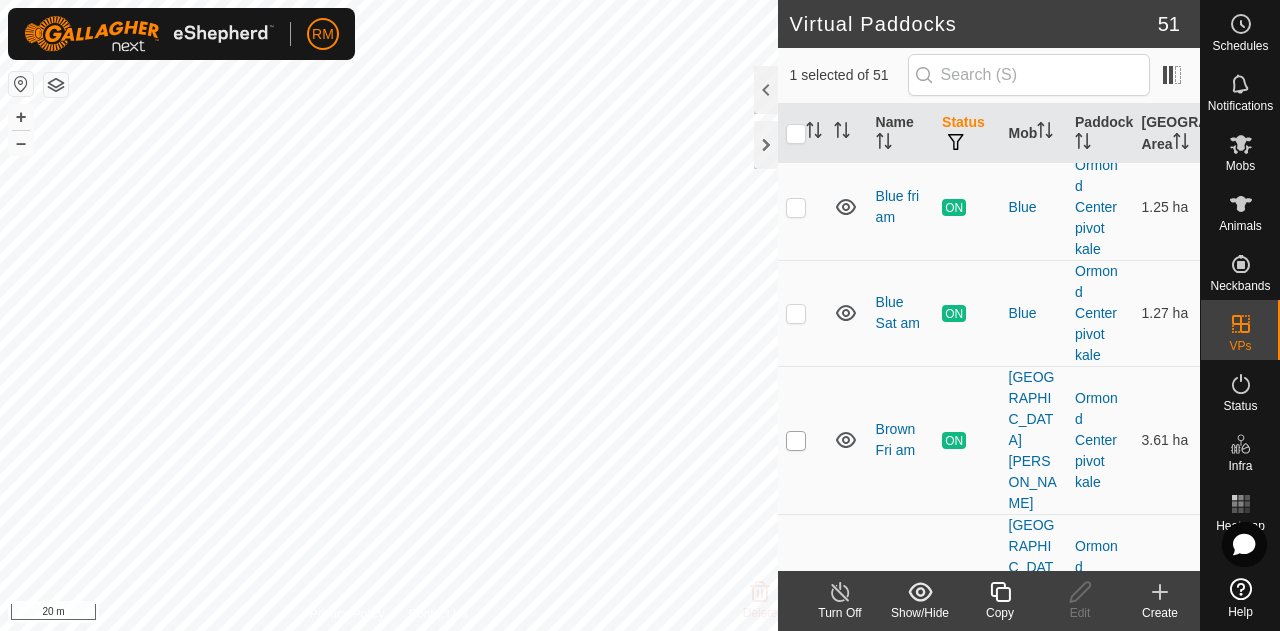 click at bounding box center [796, 441] 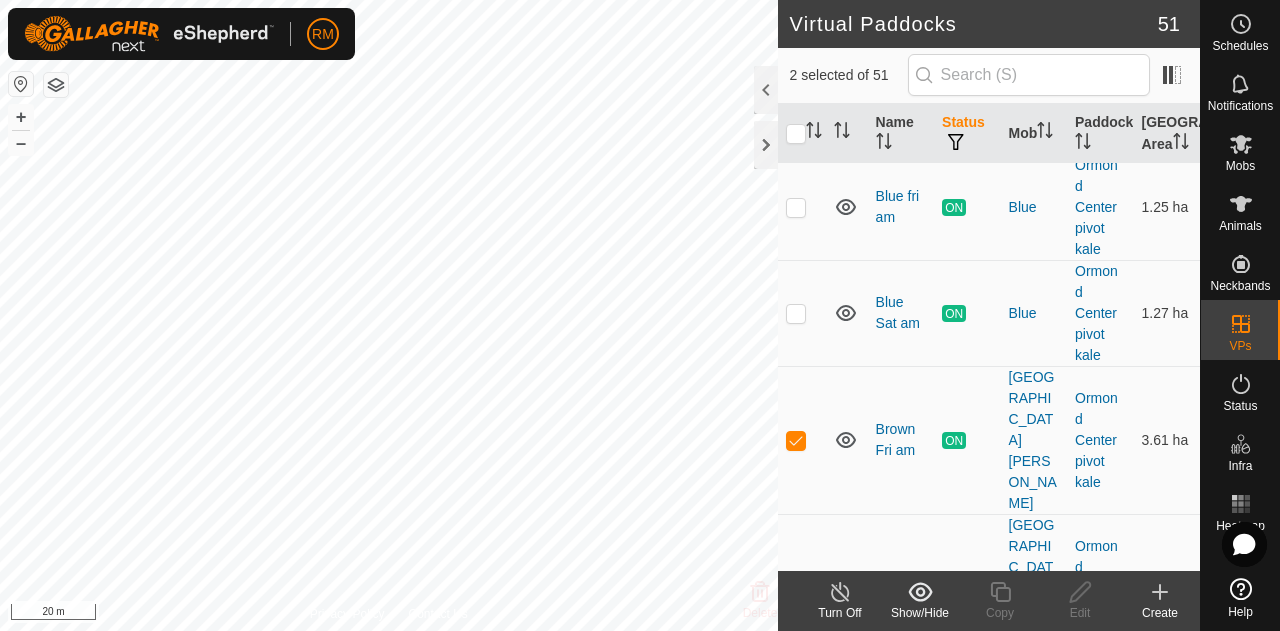 click at bounding box center [796, 589] 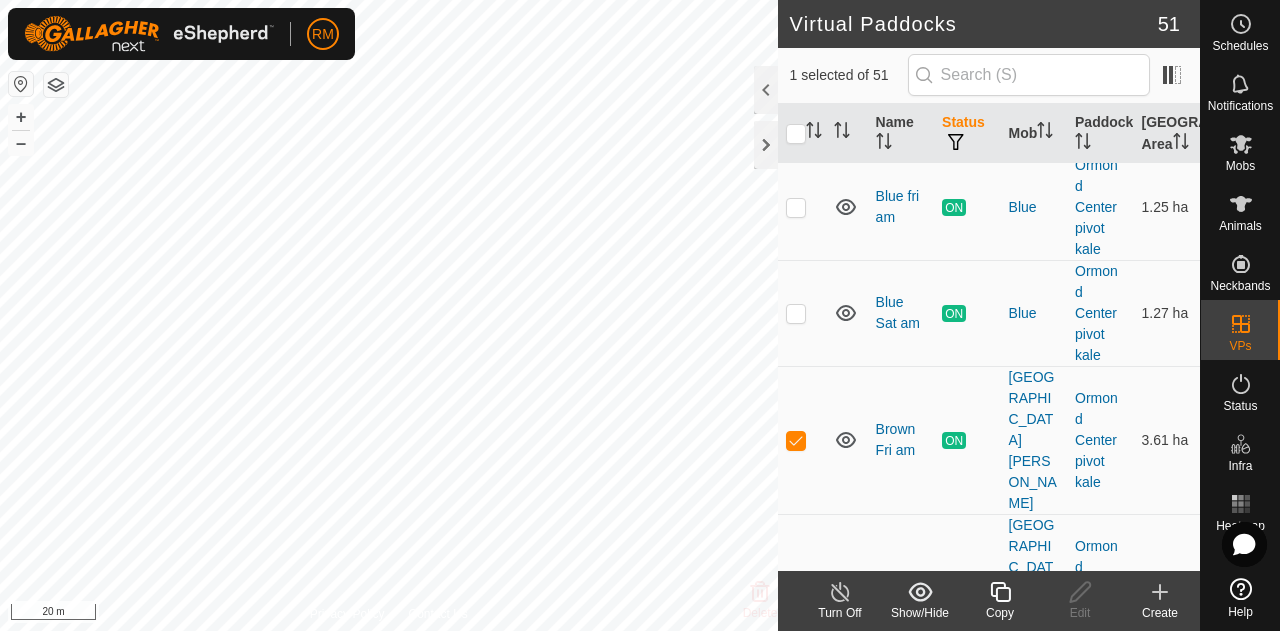 click 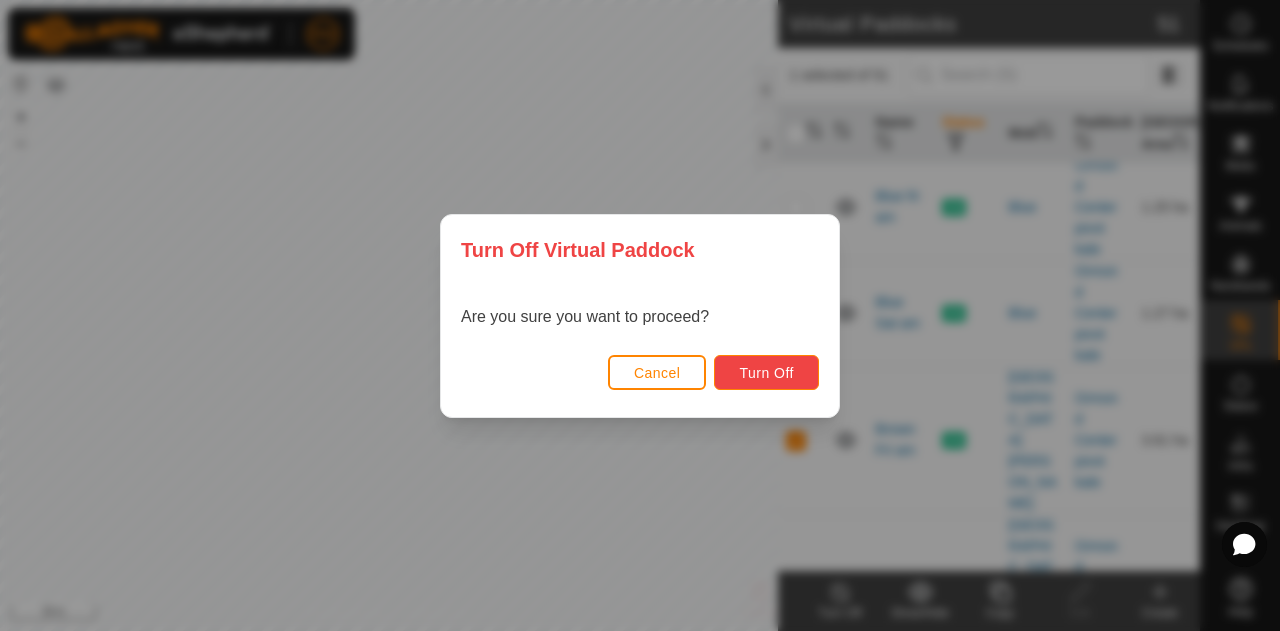click on "Turn Off" at bounding box center [766, 373] 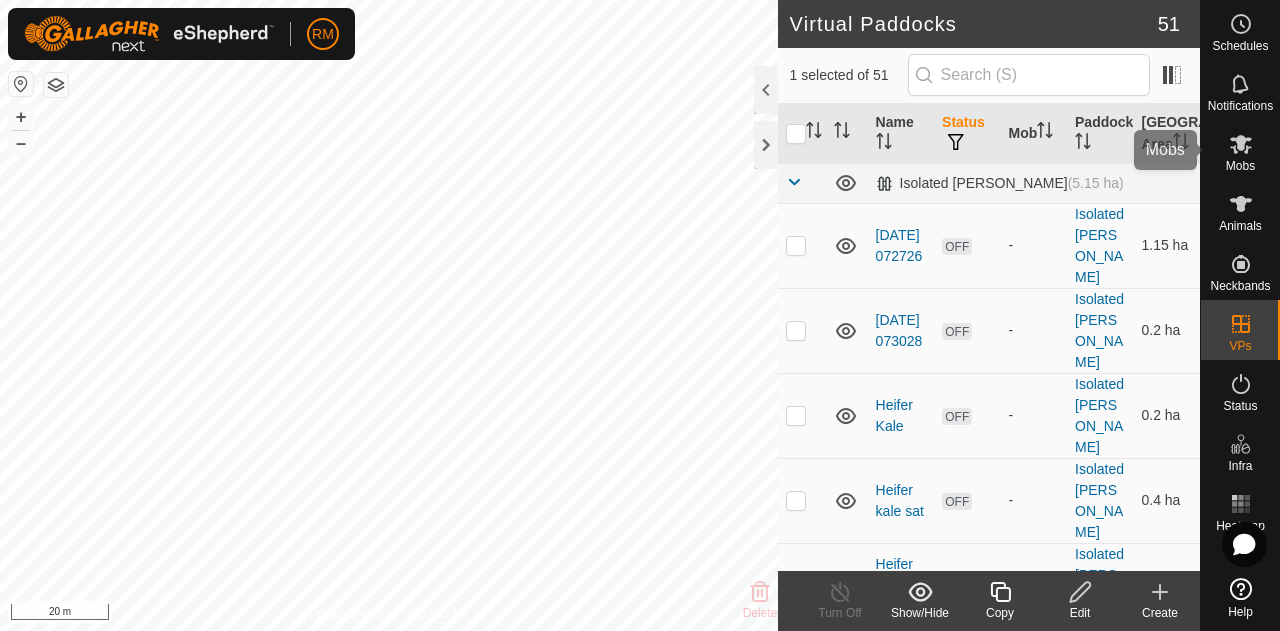 click 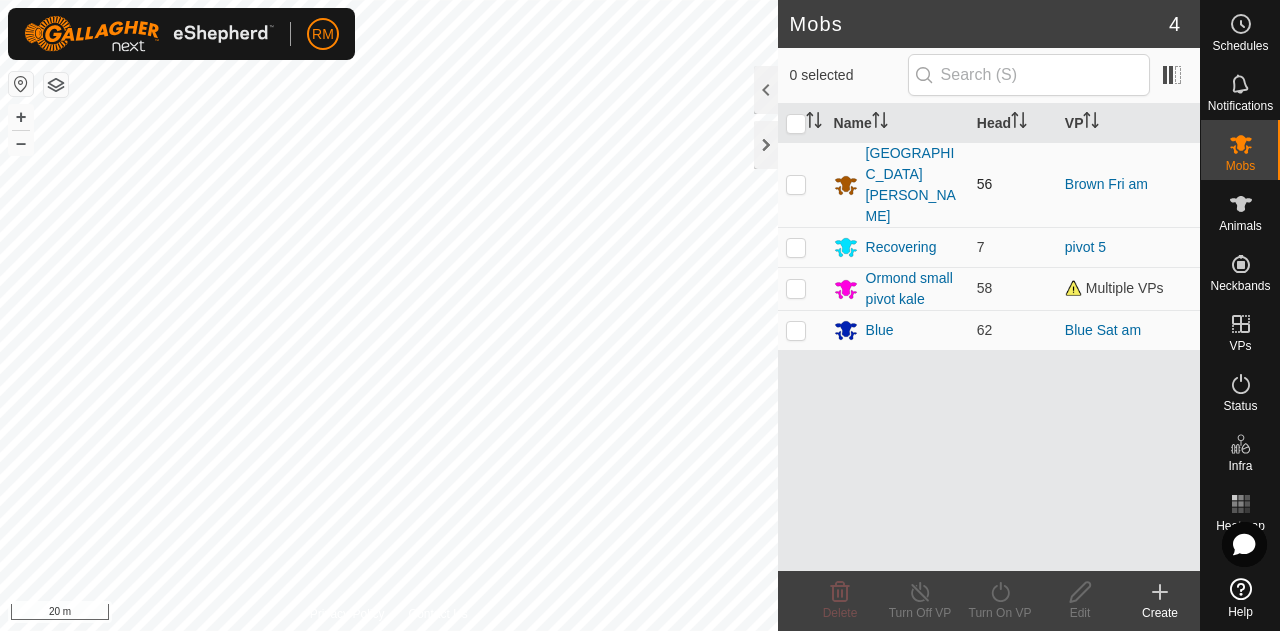 click at bounding box center (802, 184) 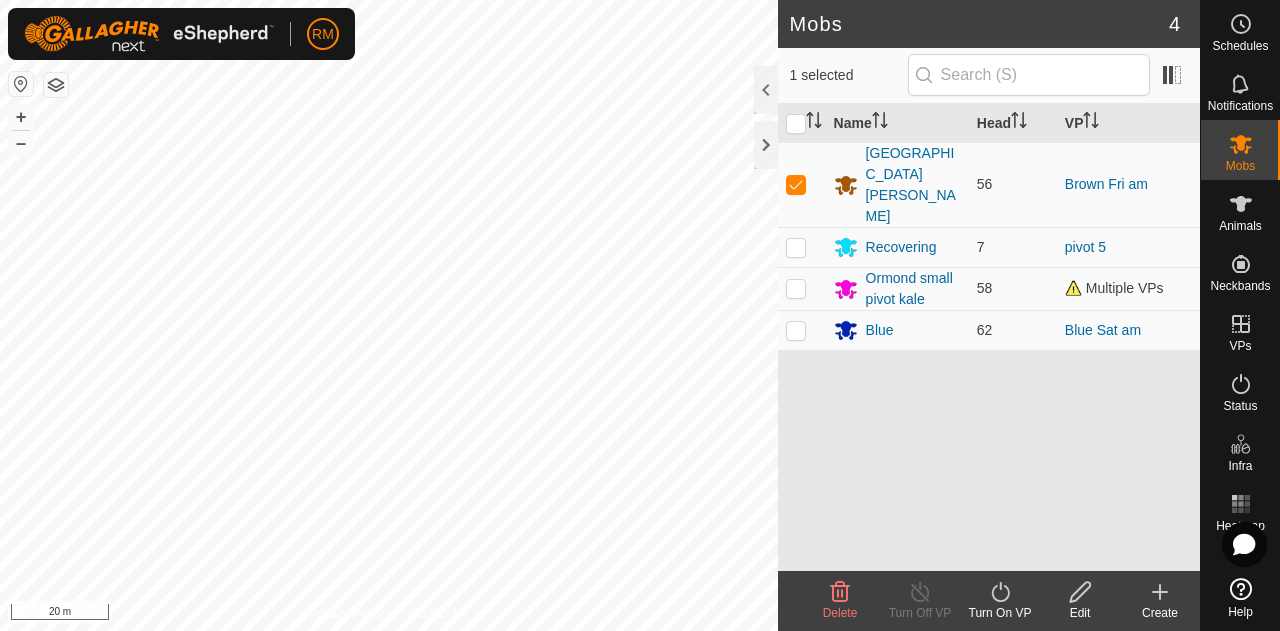 click 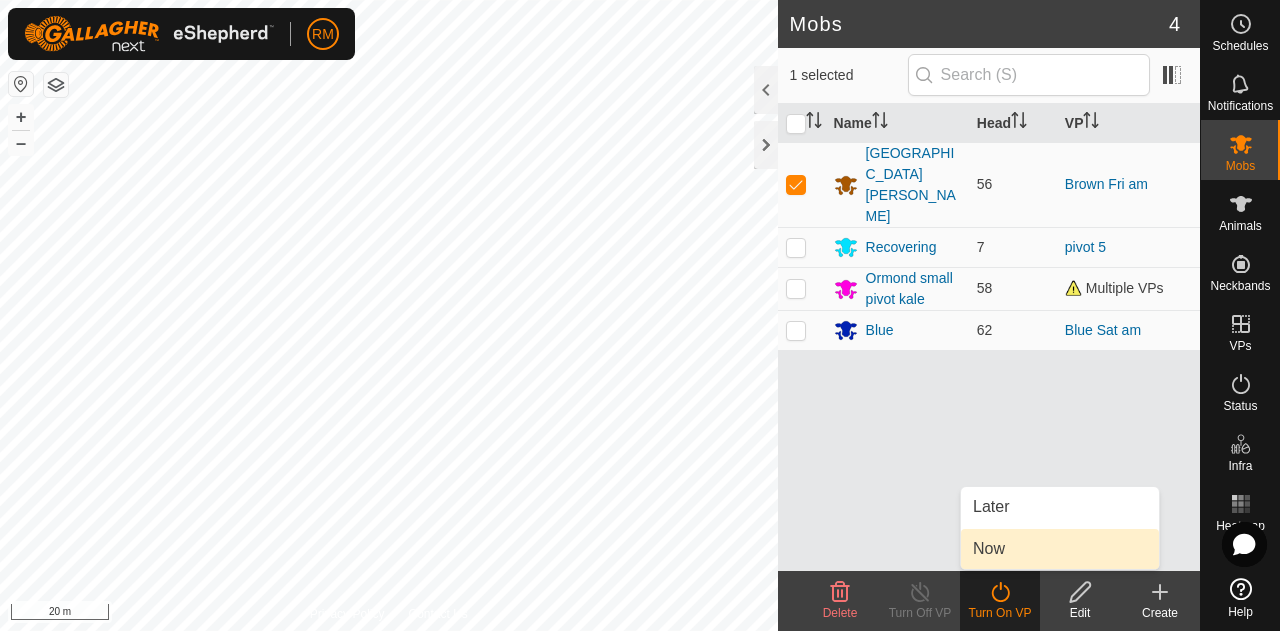 click on "Now" at bounding box center (1060, 549) 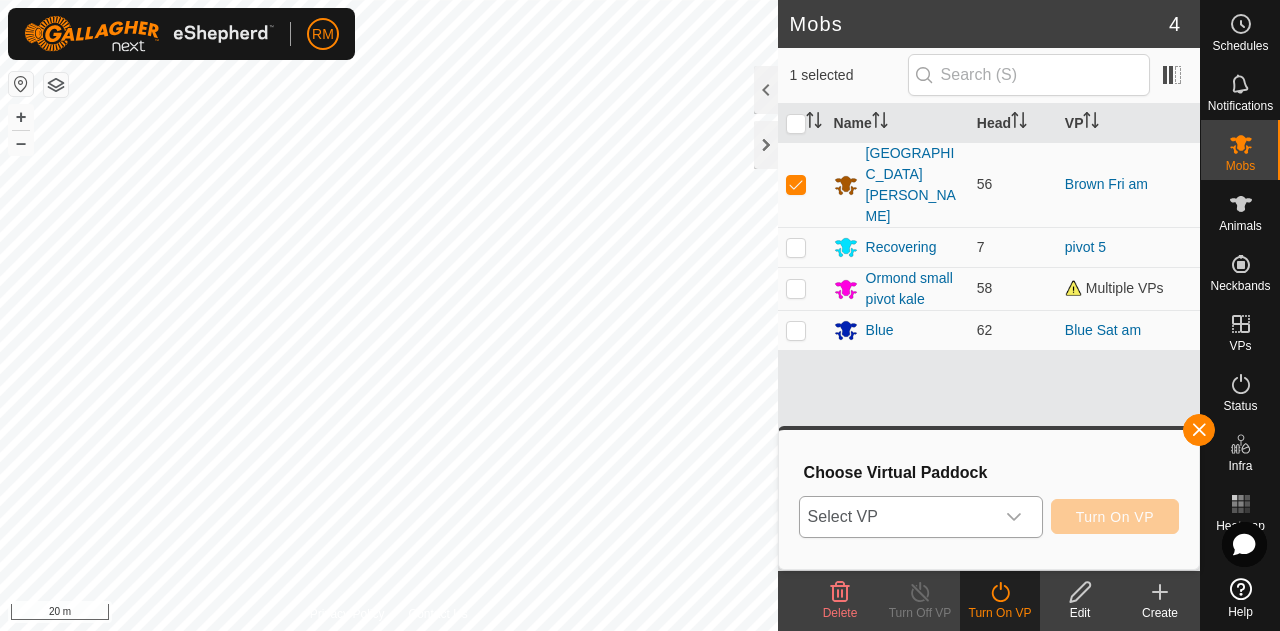 click 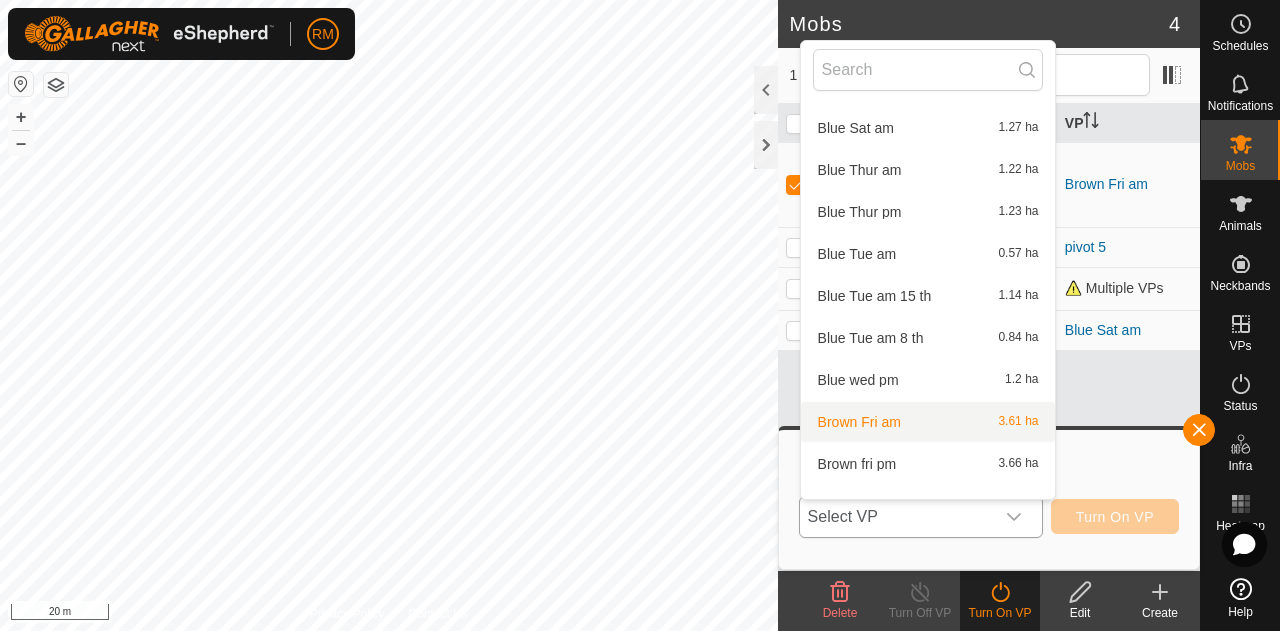 scroll, scrollTop: 1022, scrollLeft: 0, axis: vertical 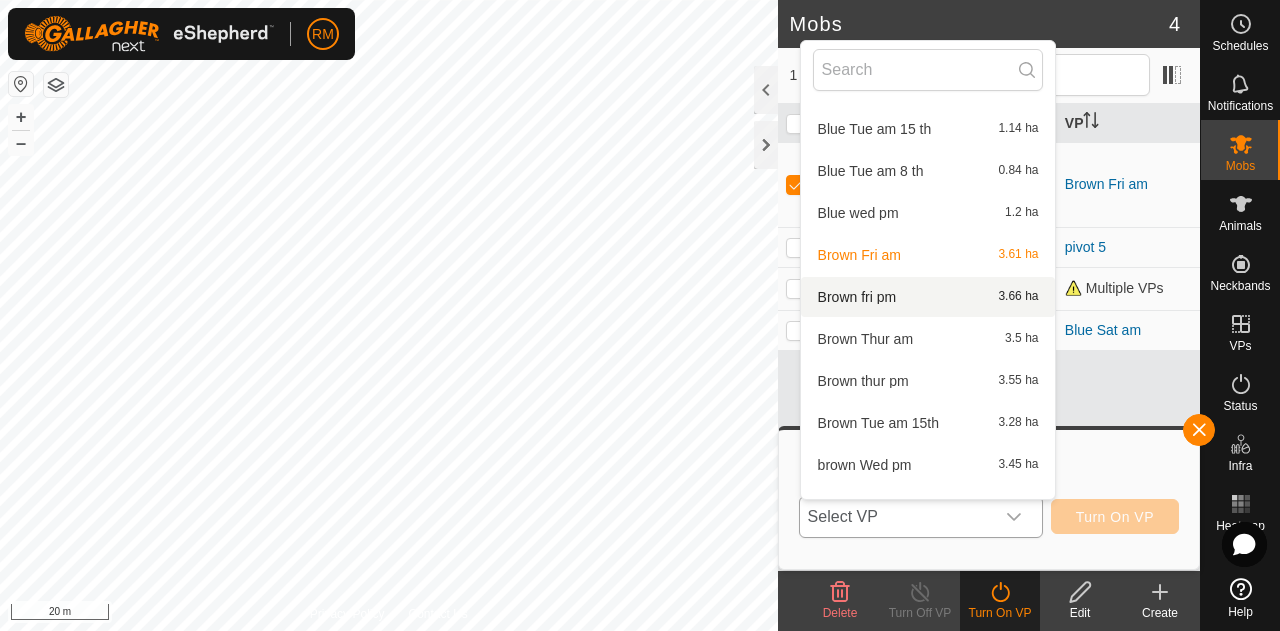 click on "Brown fri pm  3.66 ha" at bounding box center [928, 297] 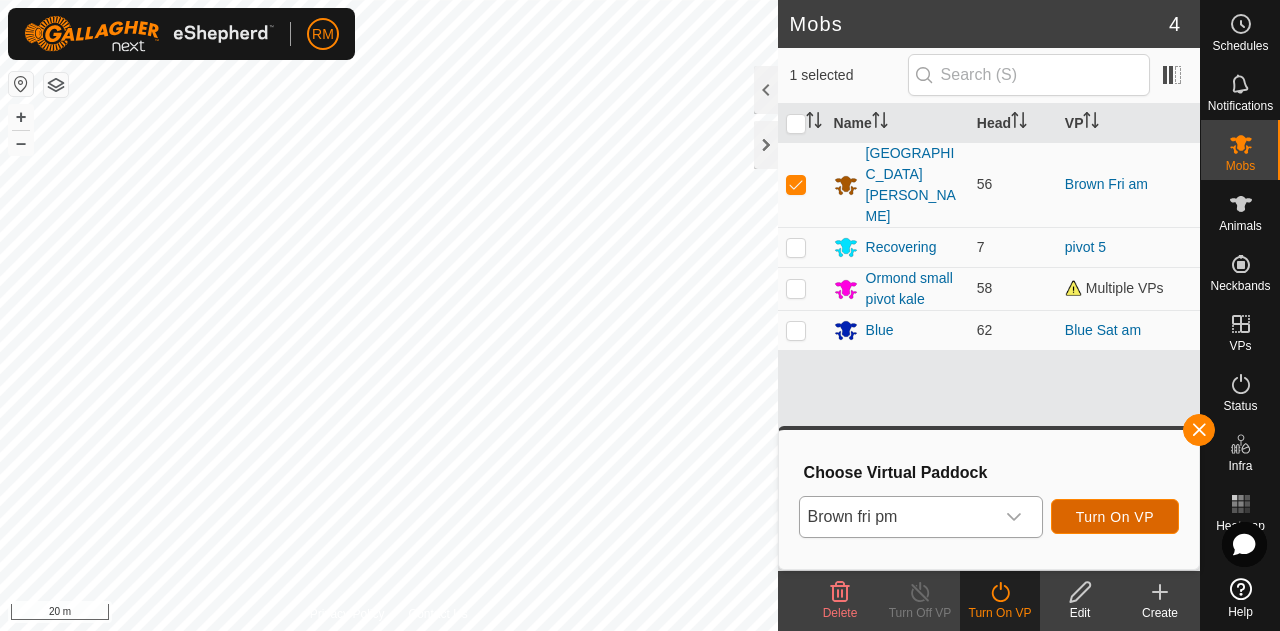 click on "Turn On VP" at bounding box center (1115, 517) 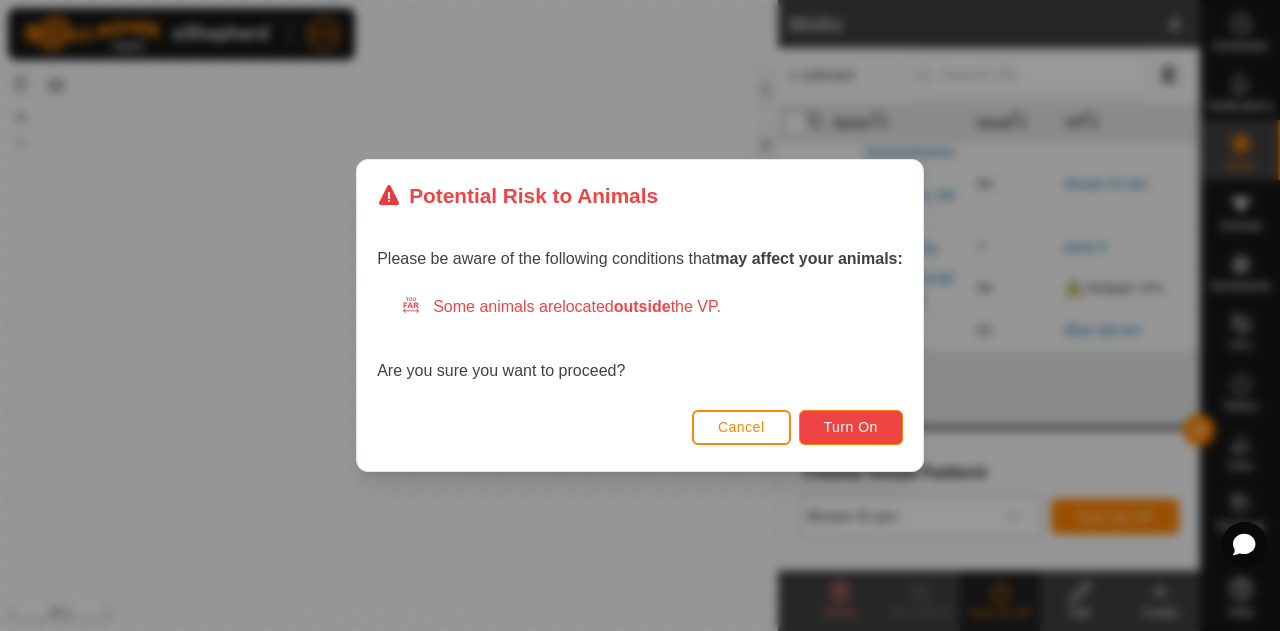 click on "Turn On" at bounding box center (851, 427) 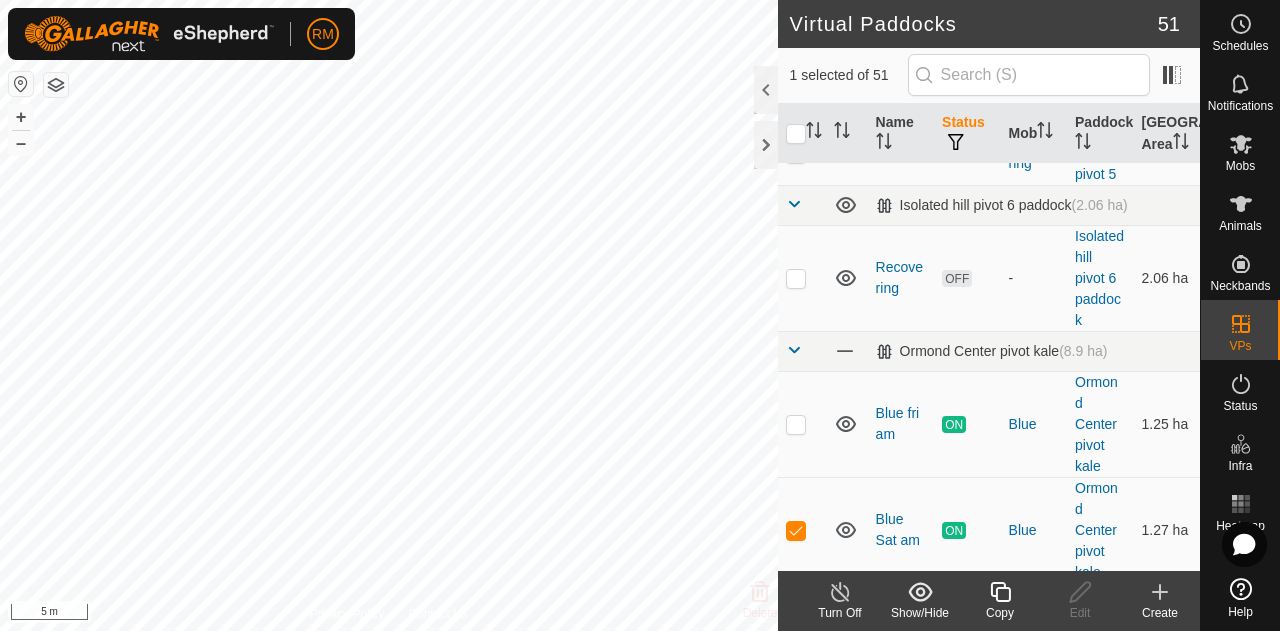 scroll, scrollTop: 1166, scrollLeft: 0, axis: vertical 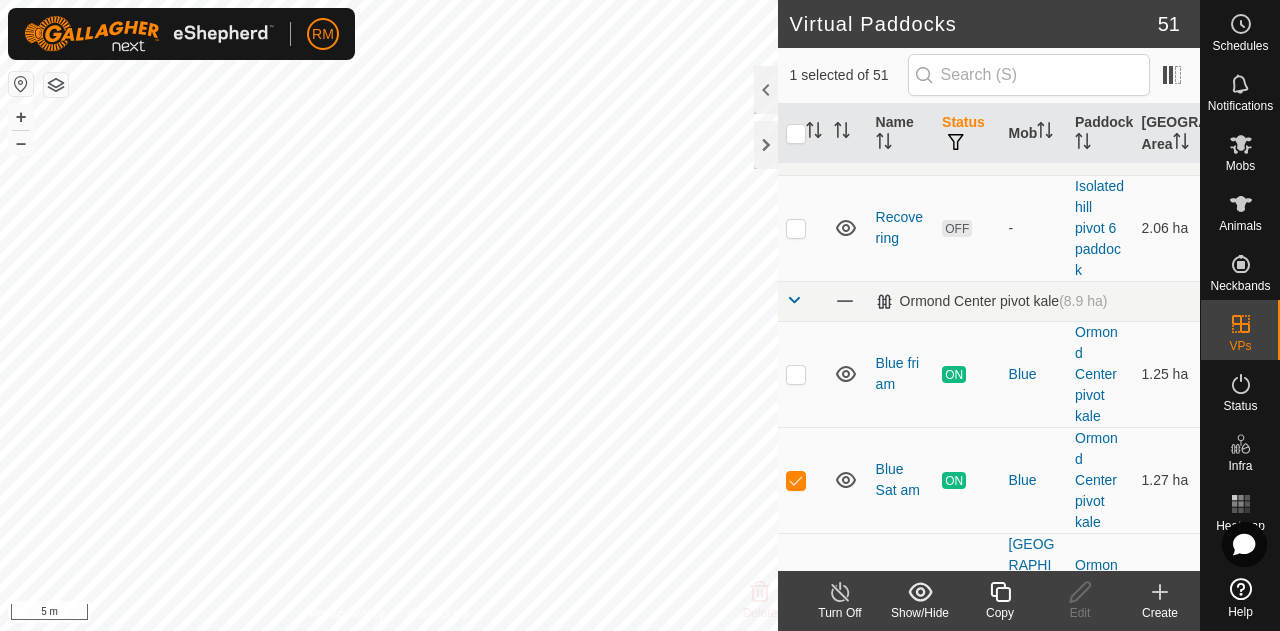 checkbox on "false" 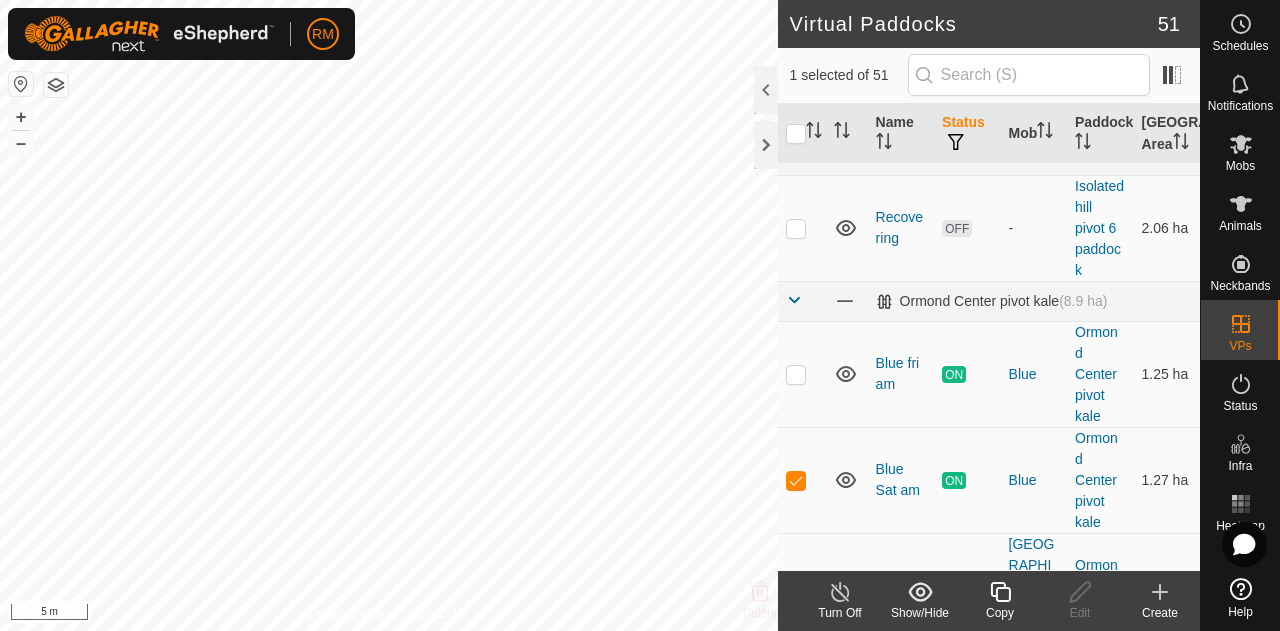 checkbox on "true" 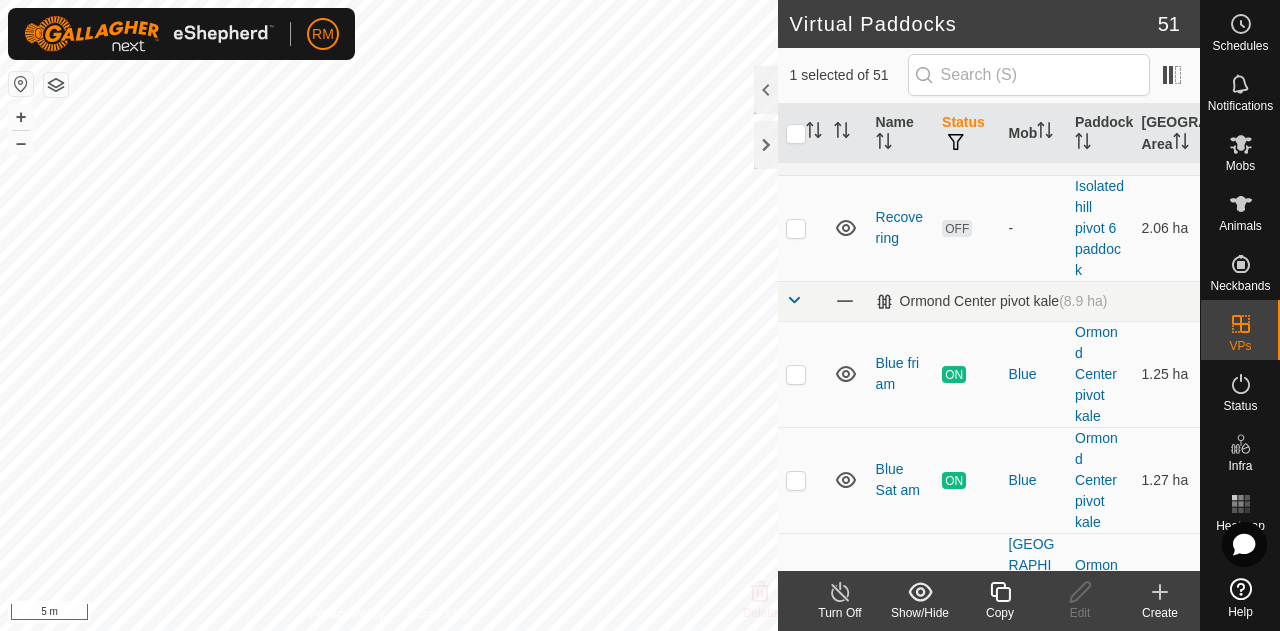 click 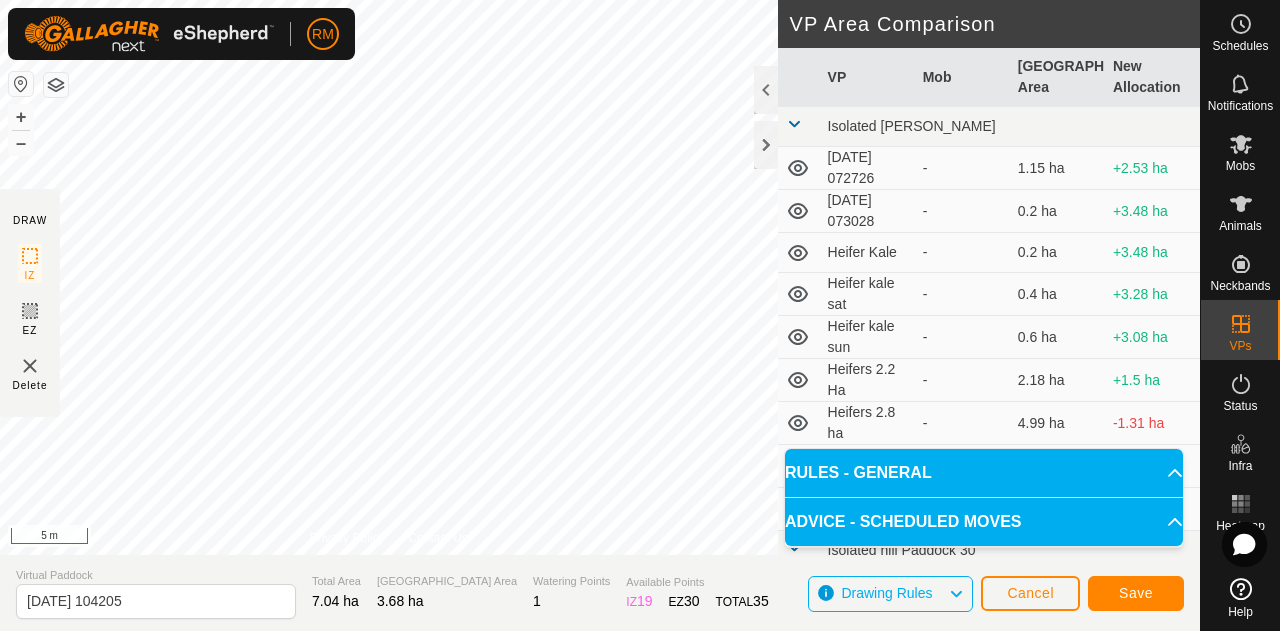click on "RM Schedules Notifications Mobs Animals Neckbands VPs Status Infra Heatmap Help DRAW IZ EZ Delete Privacy Policy Contact Us Segment length must be longer than 5 m  (Current: 3.0 m) . + – ⇧ i 5 m VP Area Comparison     VP   Mob   [GEOGRAPHIC_DATA] Area   New Allocation  [GEOGRAPHIC_DATA][PERSON_NAME]   [DATE] 072726  -  1.15 ha  +2.53 ha  [DATE] 073028  -  0.2 ha  +3.48 ha  Heifer Kale  -  0.2 ha  +3.48 ha  Heifer kale sat  -  0.4 ha  +3.28 ha  Heifer kale sun  -  0.6 ha  +3.08 ha  Heifers 2.2 Ha  -  2.18 ha  +1.5 ha  Heifers 2.8 ha  -  4.99 ha  -1.31 ha  Heifers Mon 2  -  0.78 ha  +2.9 ha  Heifers Tue 1  -  0.99 ha  +2.69 ha Isolated hill Paddock 30  Water  -  0.45 ha  +3.23 ha Isolated hill pdk 1  Road shift  -  0.43 ha  +3.25 ha Isolated hill pivot 5  pivot 5   Recovering   1.6 ha  +2.08 ha Isolated hill pivot 6 paddock  Recovering  -  2.06 ha  +1.62 [PERSON_NAME] Center pivot kale   Blue fri am   Blue   1.25 ha  +2.43 ha  Blue Sat am   Blue   1.27 ha  +2.41 ha  Blue Thur am  -  1.22 ha  +2.46 ha  Blue Thur pm  - - - - -" 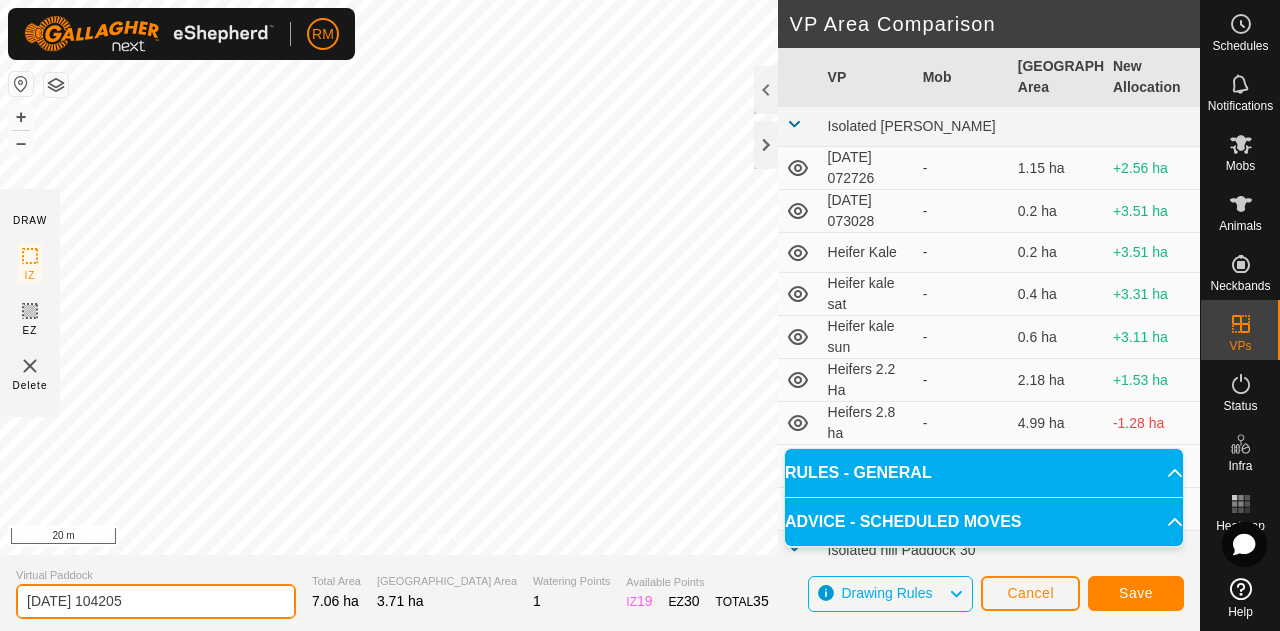 click on "[DATE] 104205" 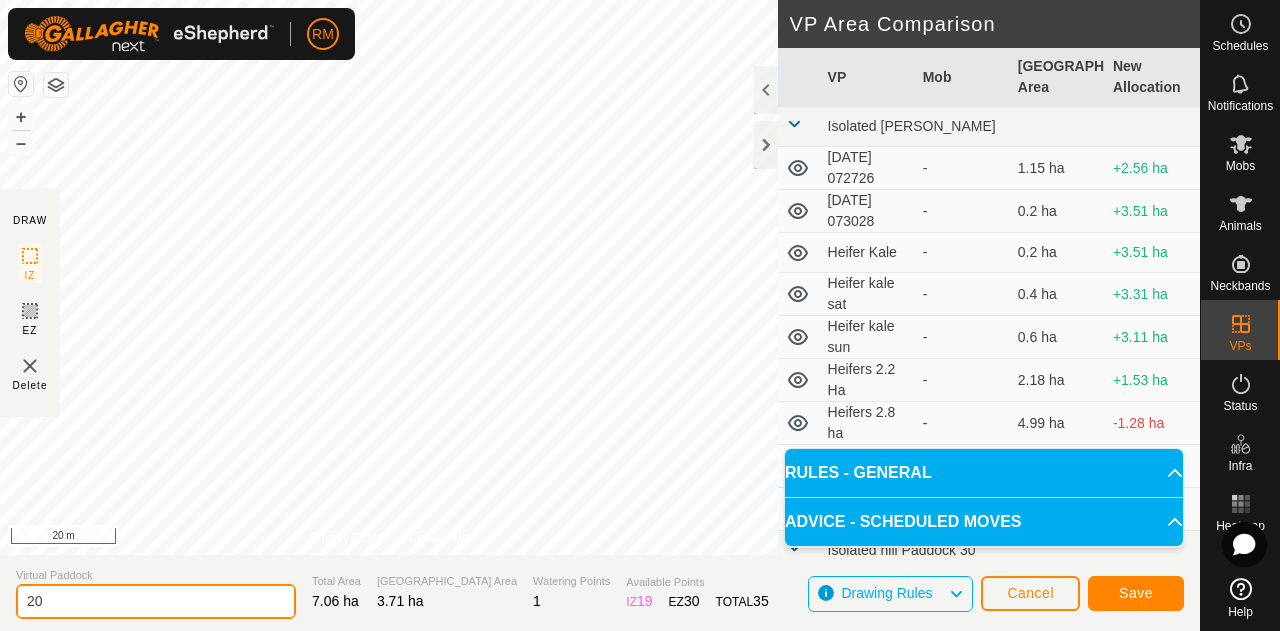 type on "2" 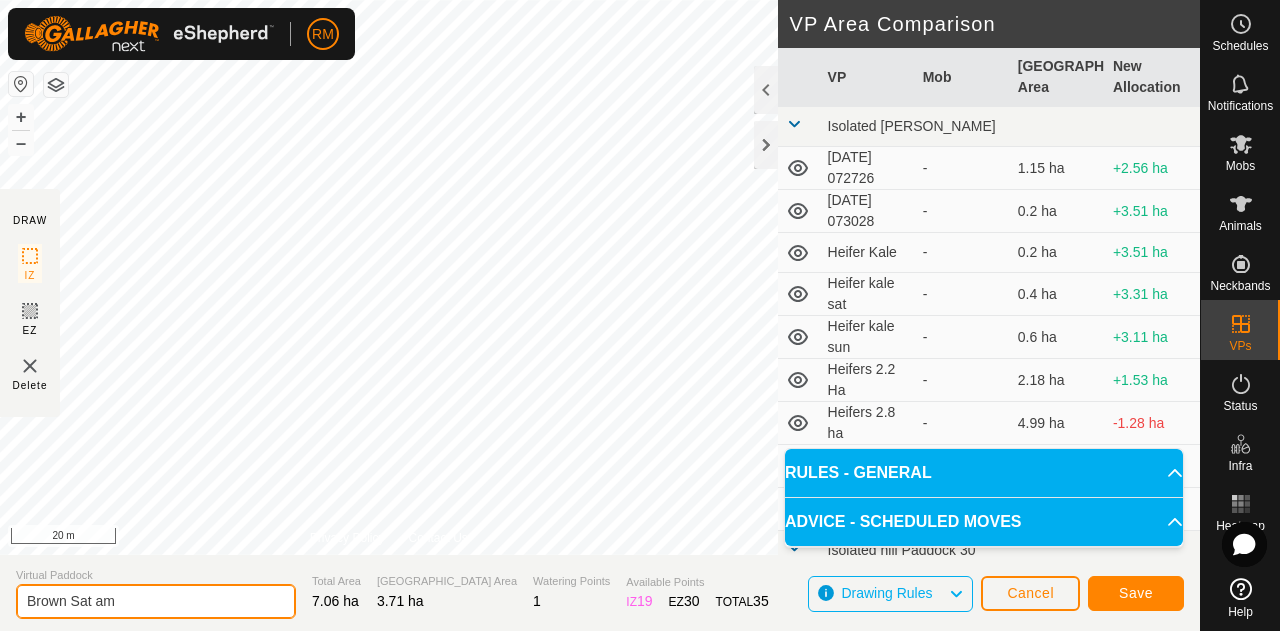 type on "Brown Sat am" 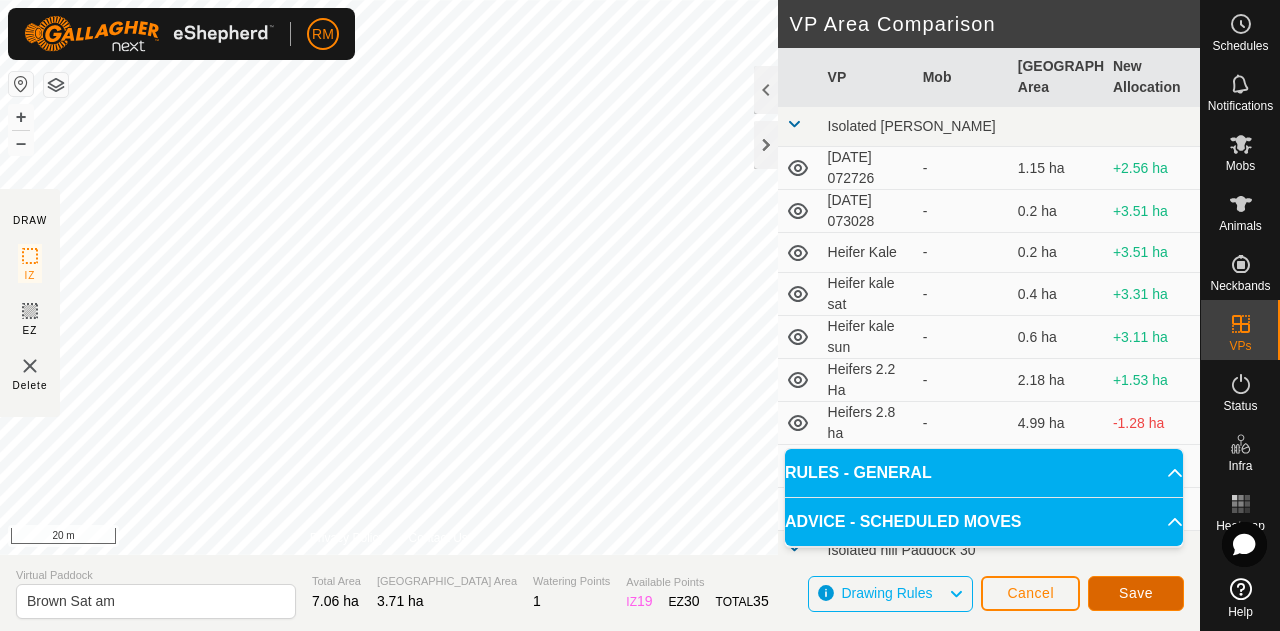 click on "Save" 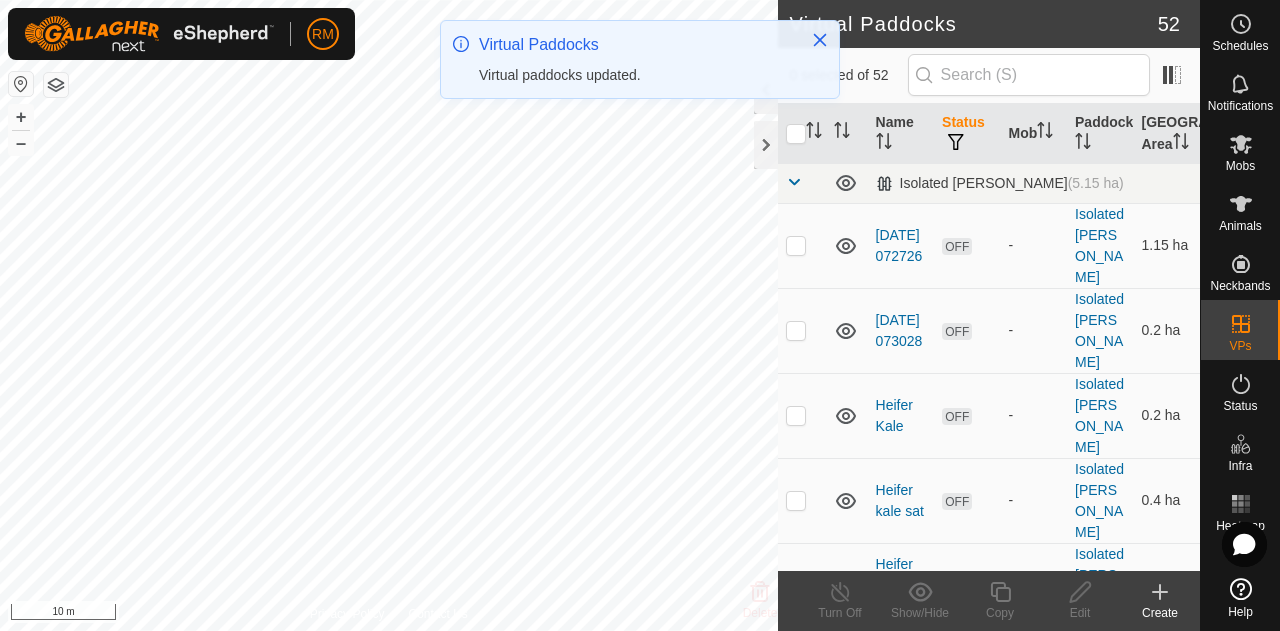 checkbox on "true" 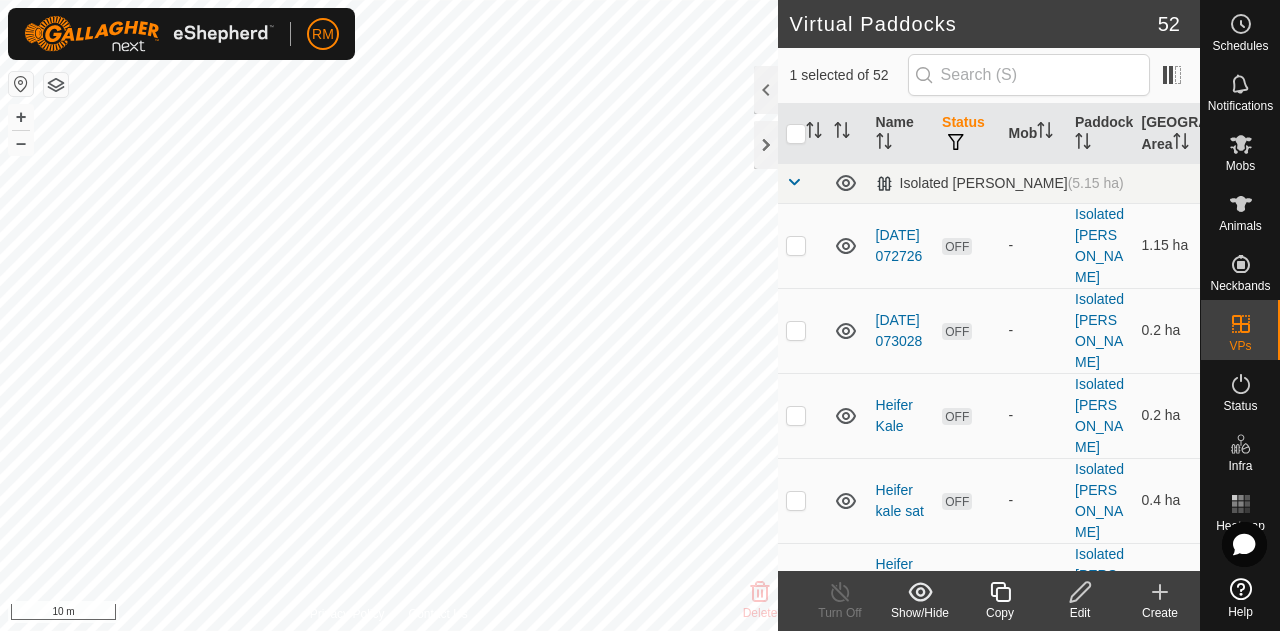 click 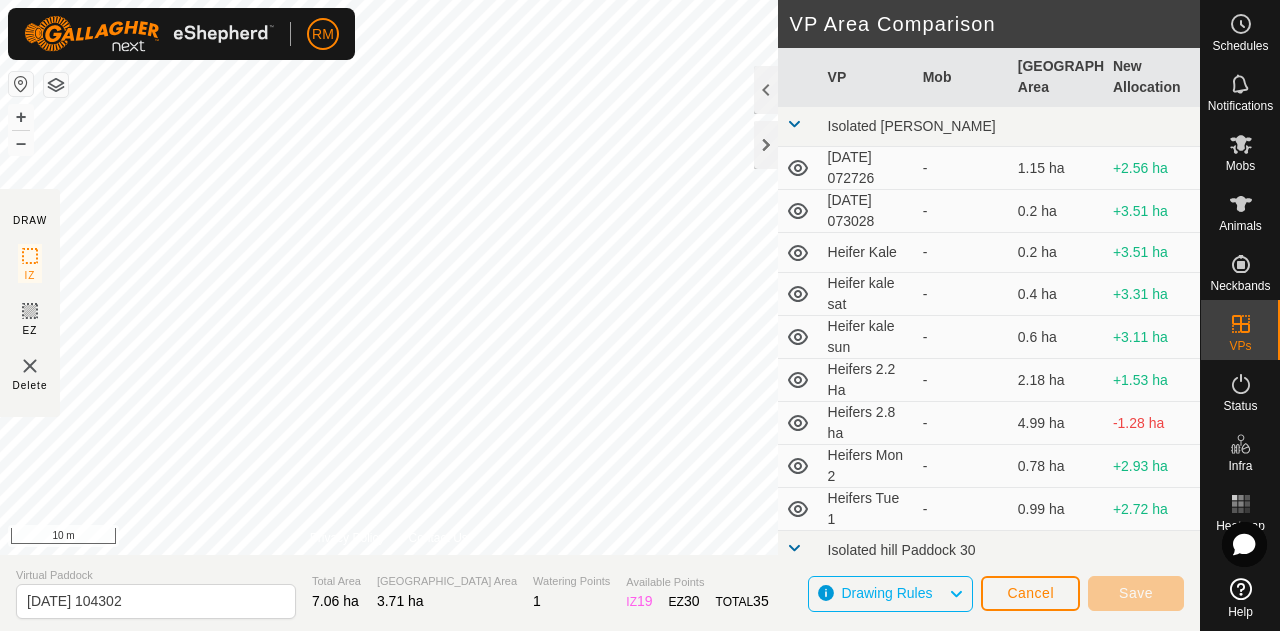click on "DRAW IZ EZ Delete Privacy Policy Contact Us + – ⇧ i 10 m VP Area Comparison     VP   Mob   [GEOGRAPHIC_DATA] Area   New Allocation  [GEOGRAPHIC_DATA][PERSON_NAME]   [DATE] 072726  -  1.15 ha  +2.56 ha  [DATE] 073028  -  0.2 ha  +3.51 ha  Heifer Kale  -  0.2 ha  +3.51 ha  Heifer kale sat  -  0.4 ha  +3.31 ha  Heifer kale sun  -  0.6 ha  +3.11 ha  Heifers 2.2 Ha  -  2.18 ha  +1.53 ha  Heifers 2.8 ha  -  4.99 ha  -1.28 ha  Heifers Mon 2  -  0.78 ha  +2.93 ha  Heifers Tue 1  -  0.99 ha  +2.72 ha Isolated hill Paddock 30  Water  -  0.45 ha  +3.26 ha Isolated hill pdk 1  Road shift  -  0.43 ha  +3.28 ha Isolated hill pivot 5  pivot 5   Recovering   1.6 ha  +2.11 ha Isolated hill pivot 6 paddock  Recovering  -  2.06 ha  +1.65 [PERSON_NAME] Center pivot kale   Blue fri am   Blue   1.25 ha  +2.46 ha  Blue Sat am   Blue   1.27 ha  +2.44 ha  Blue Thur am  -  1.22 ha  +2.49 ha  Blue Thur pm  -  1.23 ha  +2.48 ha  Blue Tue am  -  0.57 ha  +3.14 ha  Blue Tue am 15 th  -  1.14 ha  +2.57 ha  Blue Tue am 8 th  -  0.84 ha  +2.87 ha - - - -" 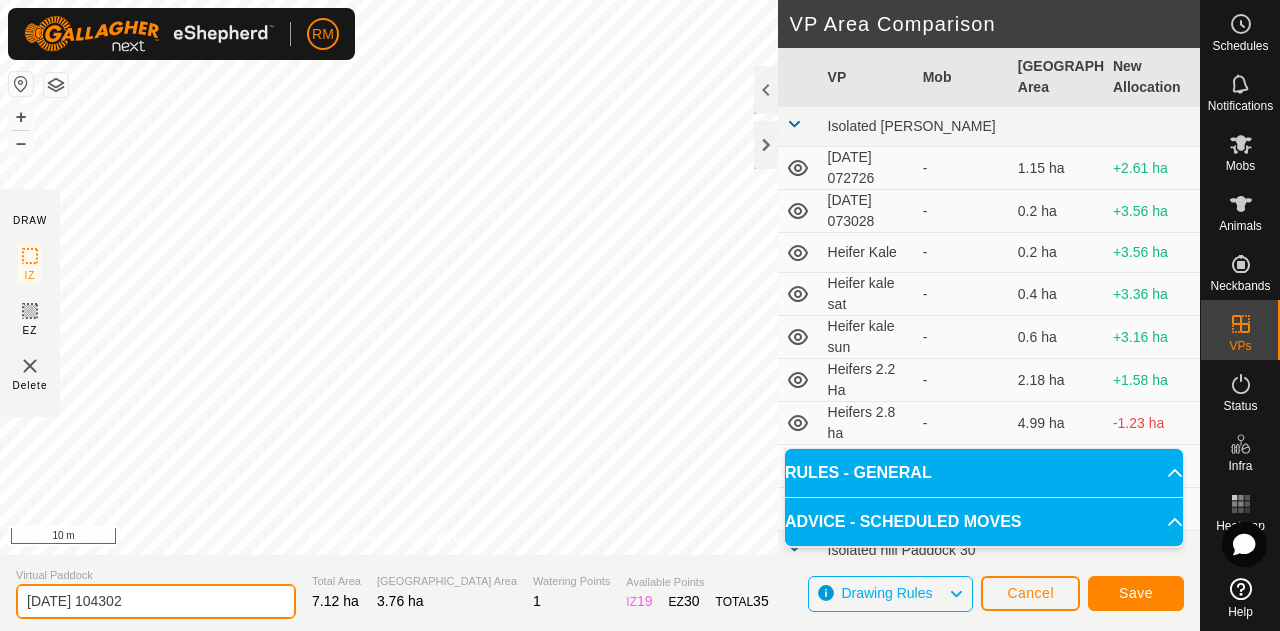click on "[DATE] 104302" 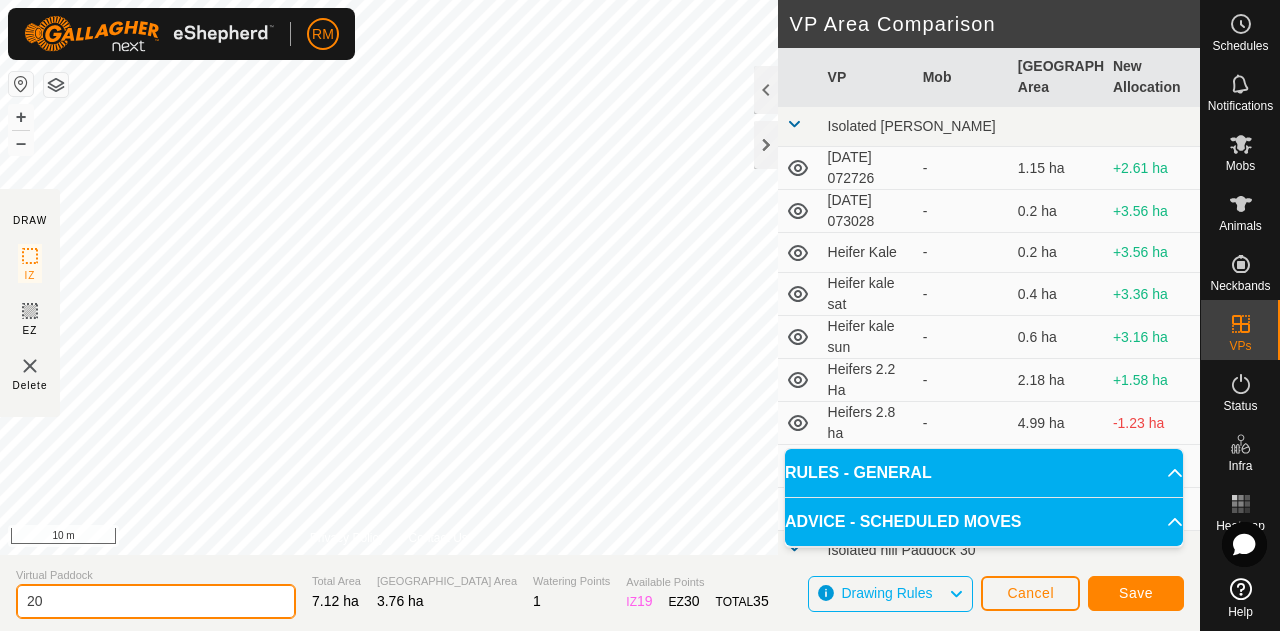 type on "2" 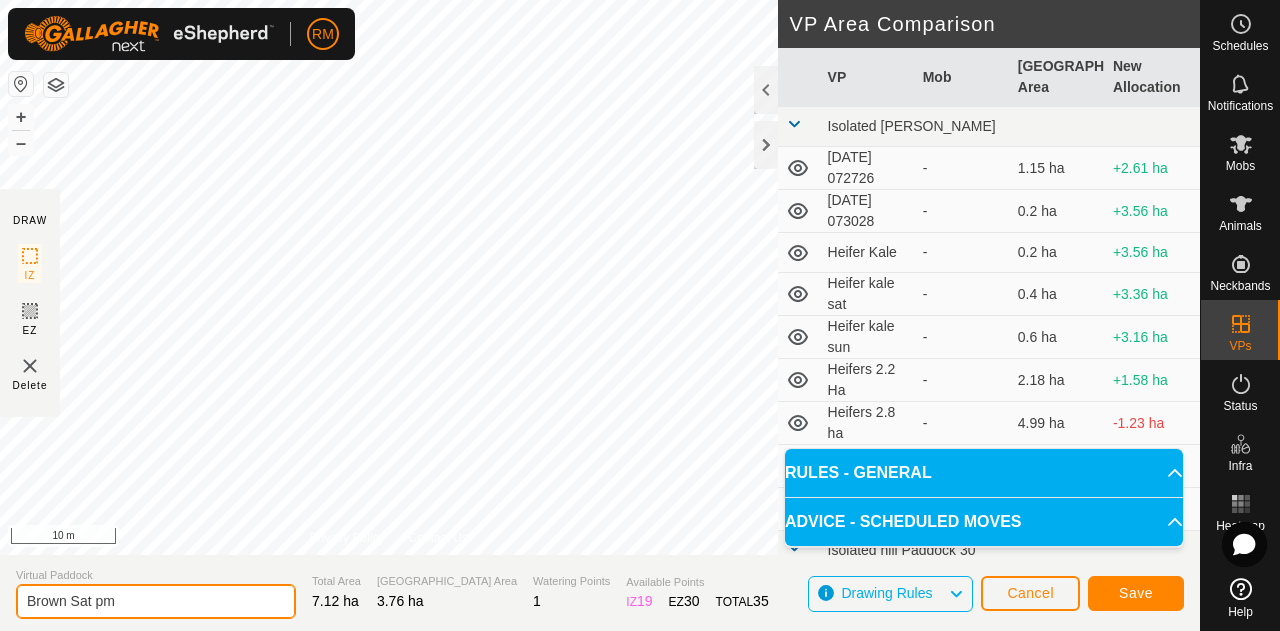 type on "Brown Sat pm" 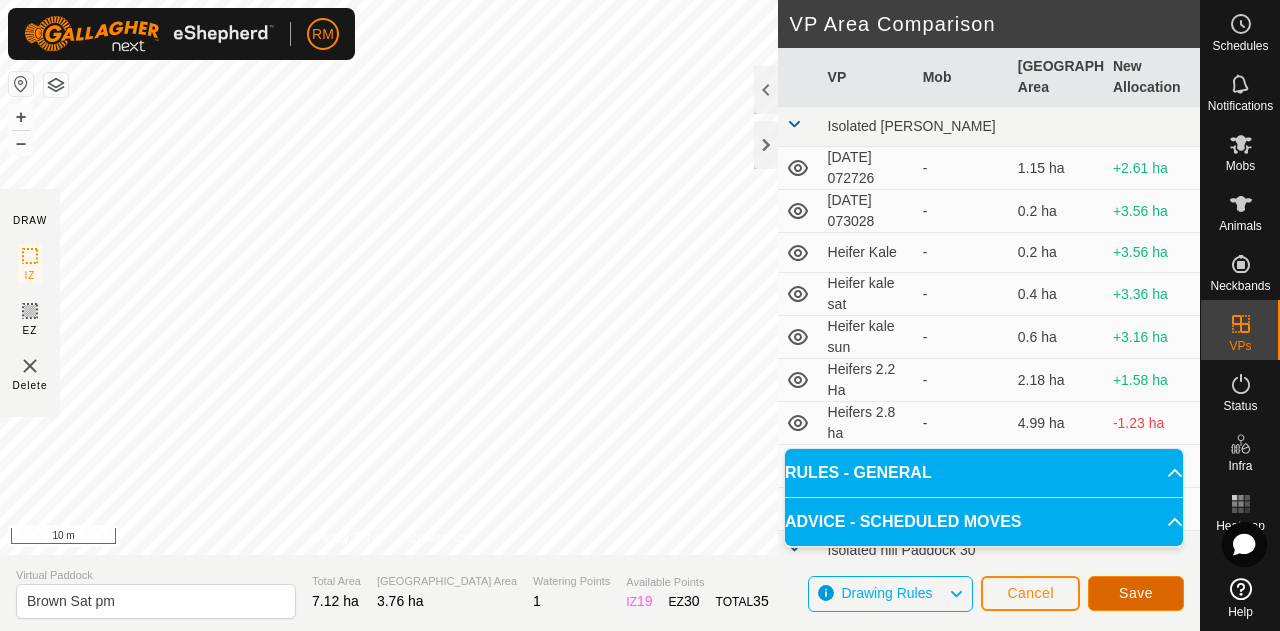 click on "Save" 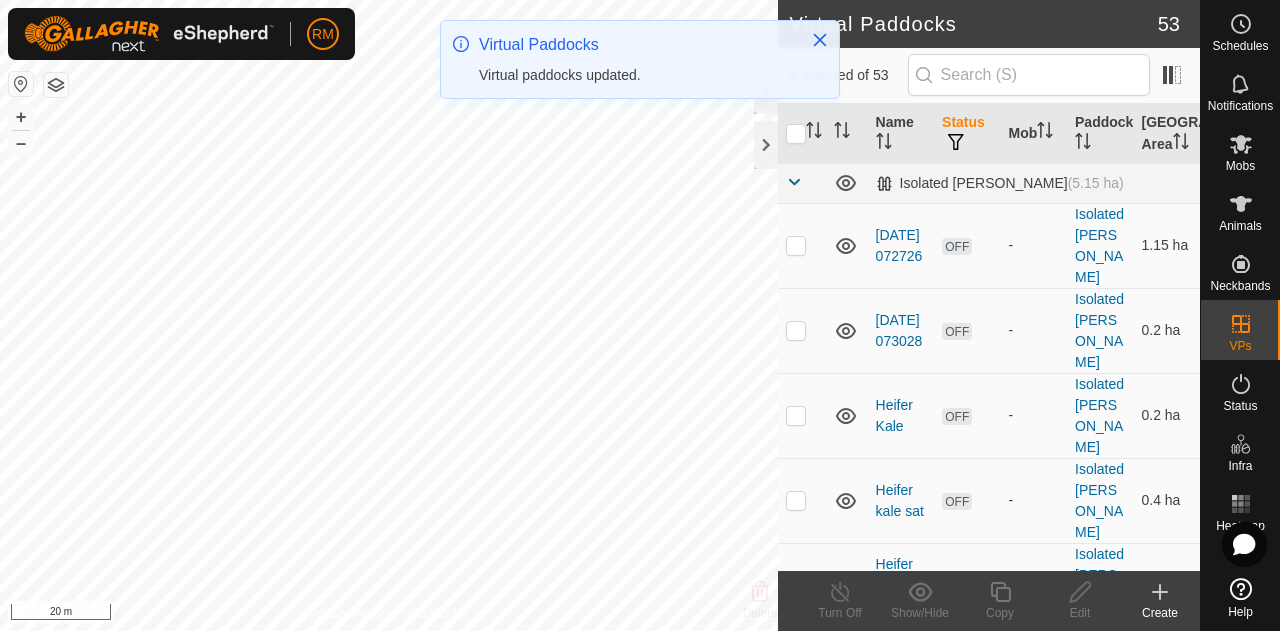 checkbox on "true" 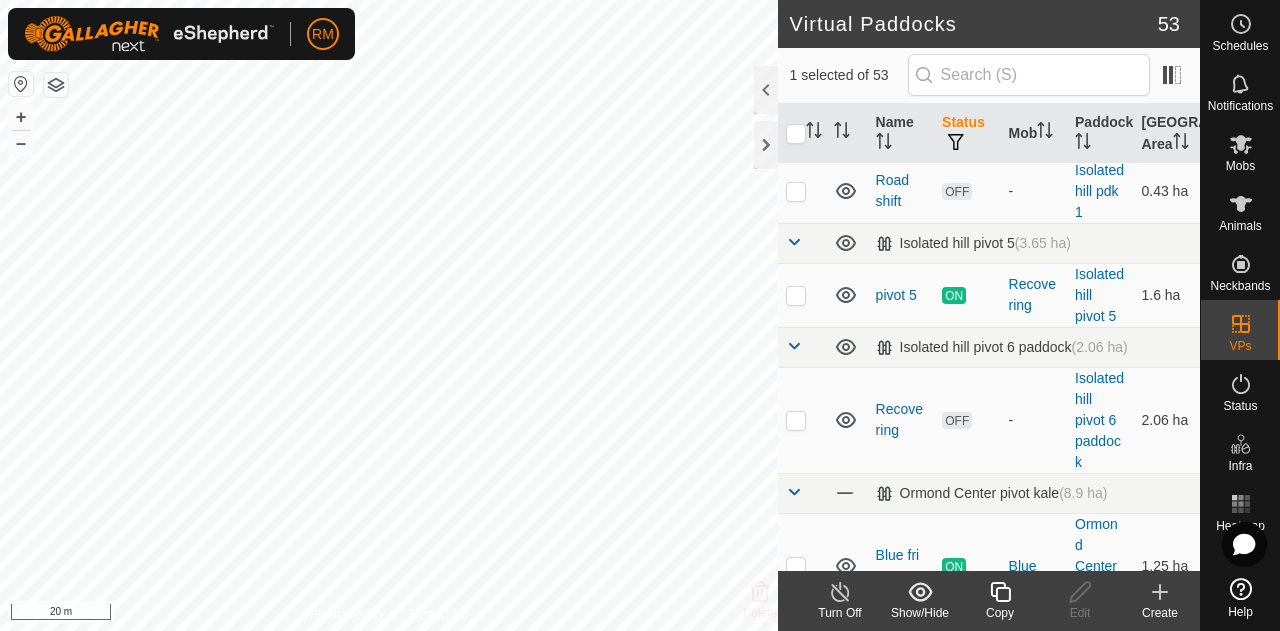 scroll, scrollTop: 1000, scrollLeft: 0, axis: vertical 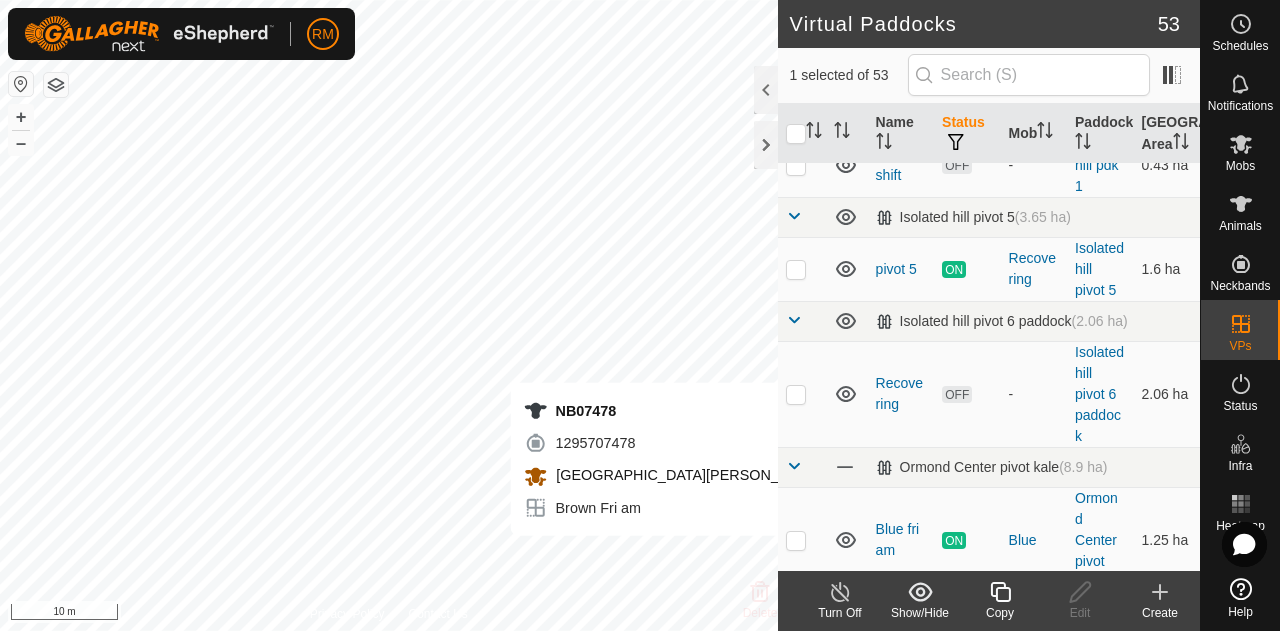 click 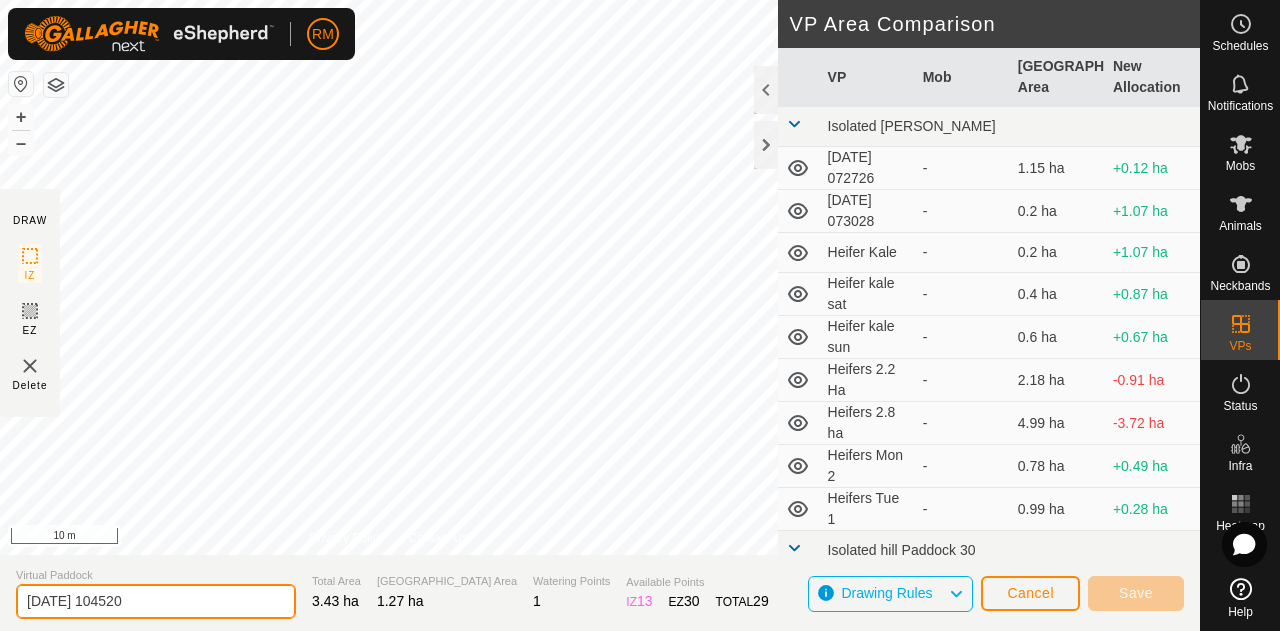 click on "[DATE] 104520" 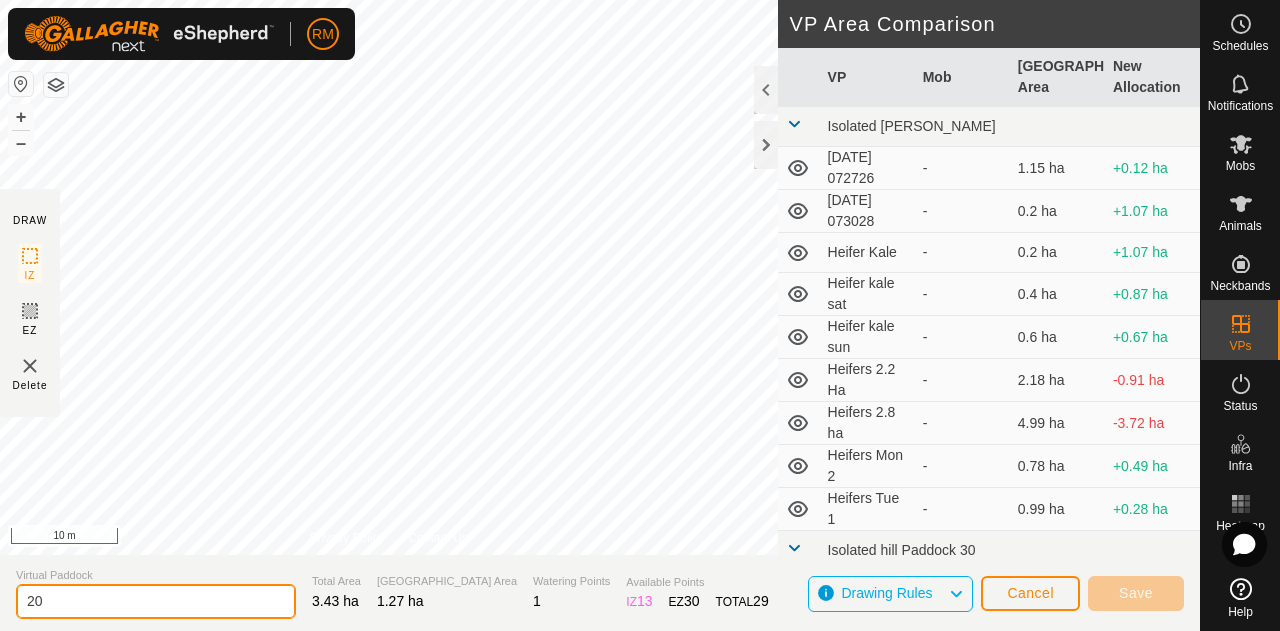 type on "2" 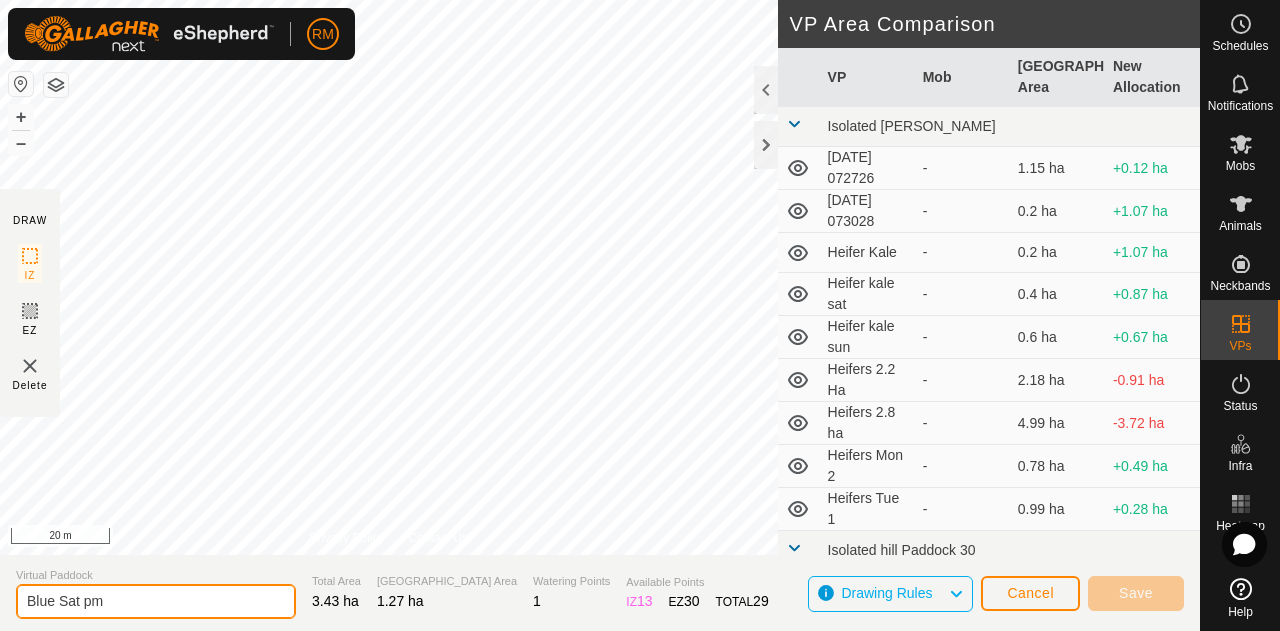type on "Blue Sat pm" 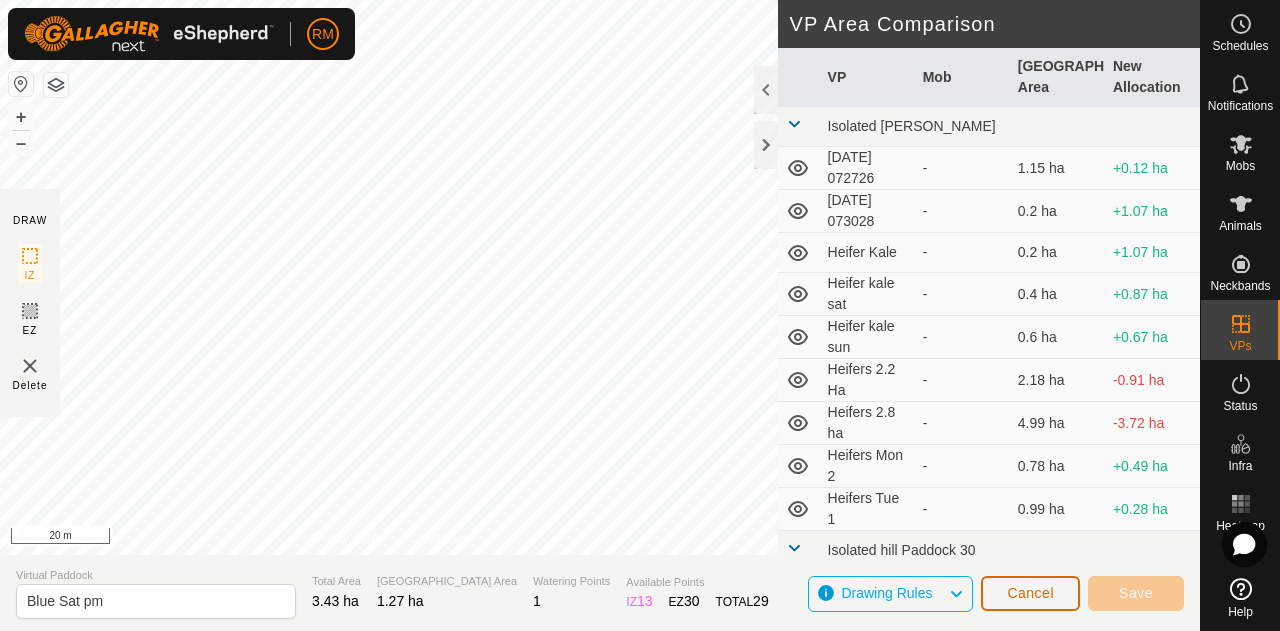 click on "Cancel" 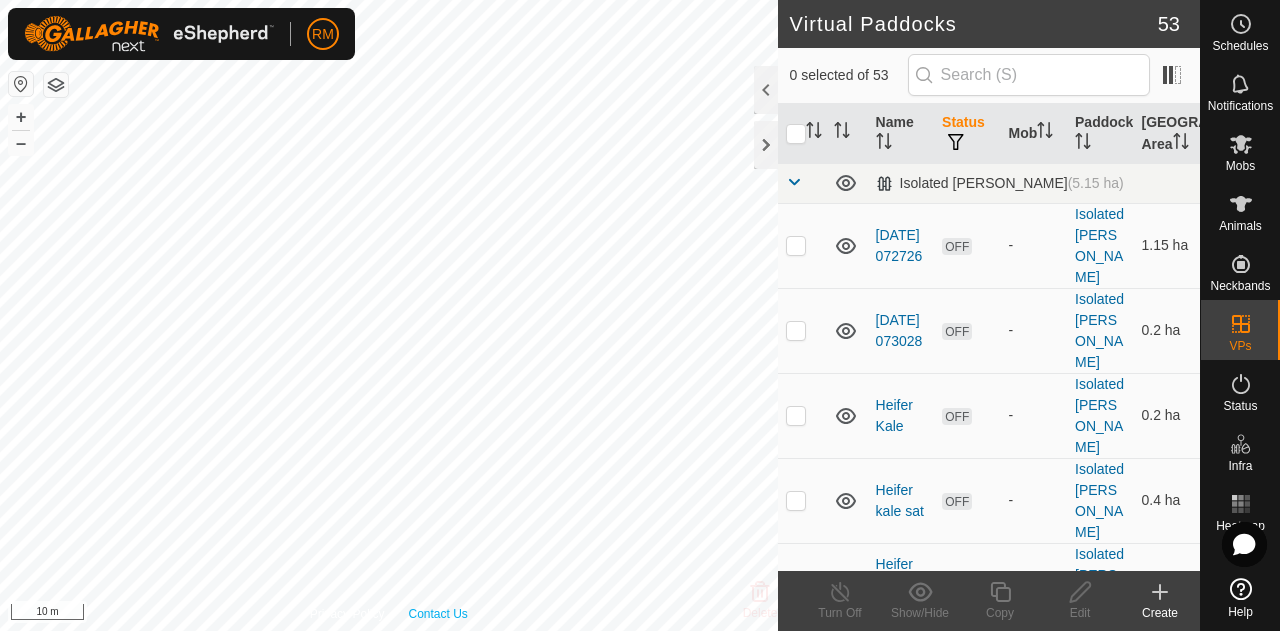 checkbox on "true" 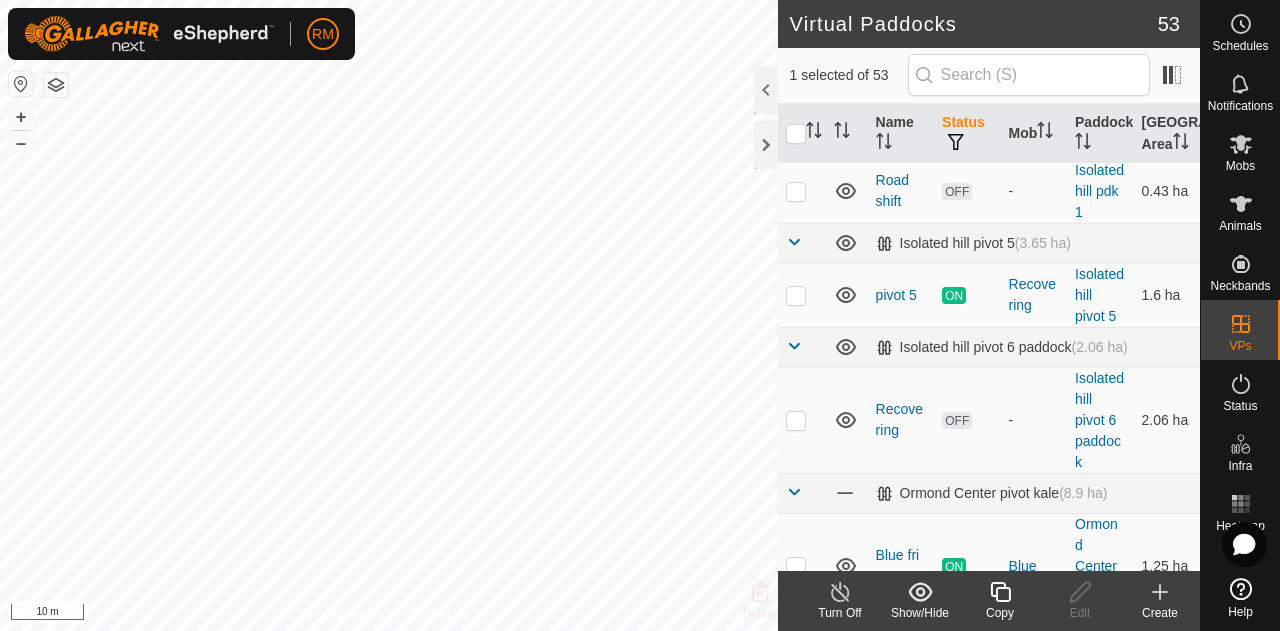 scroll, scrollTop: 1000, scrollLeft: 0, axis: vertical 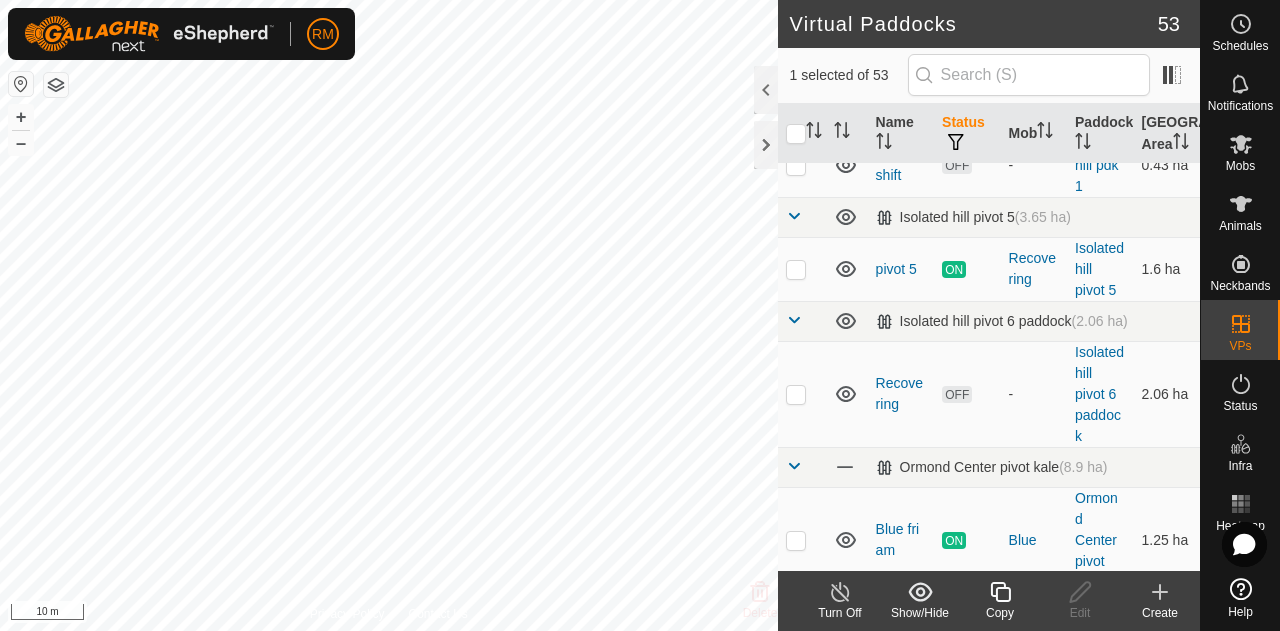 click 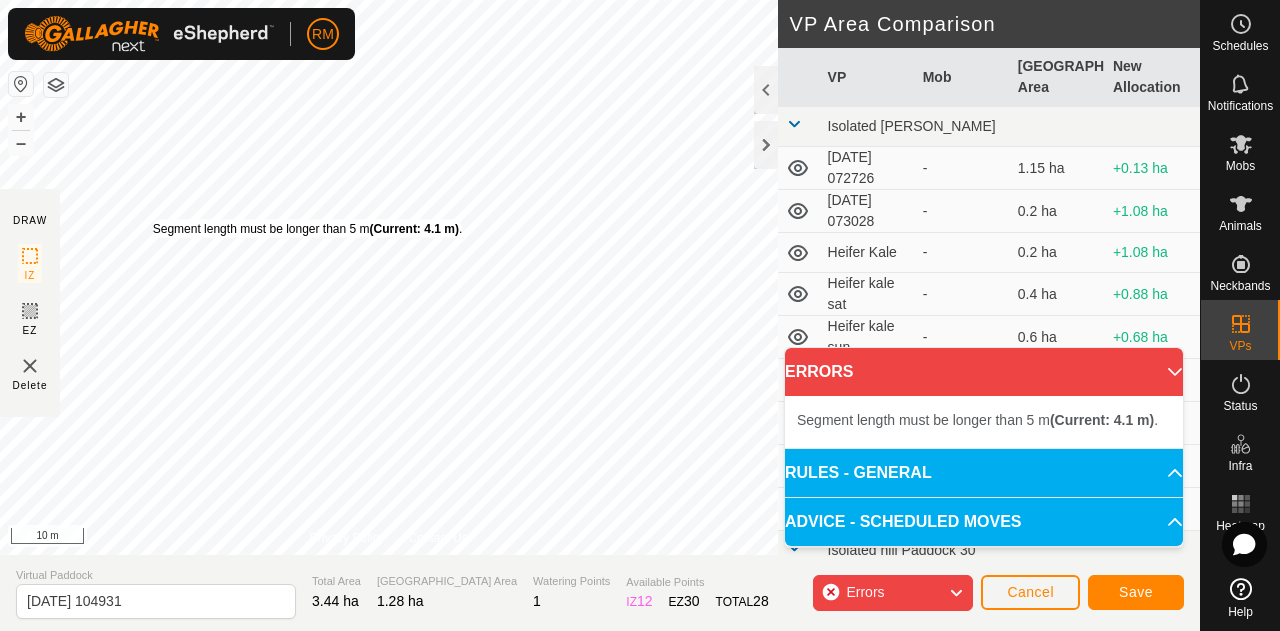 click on "Segment length must be longer than 5 m  (Current: 4.1 m) . + – ⇧ i 10 m" at bounding box center (389, 277) 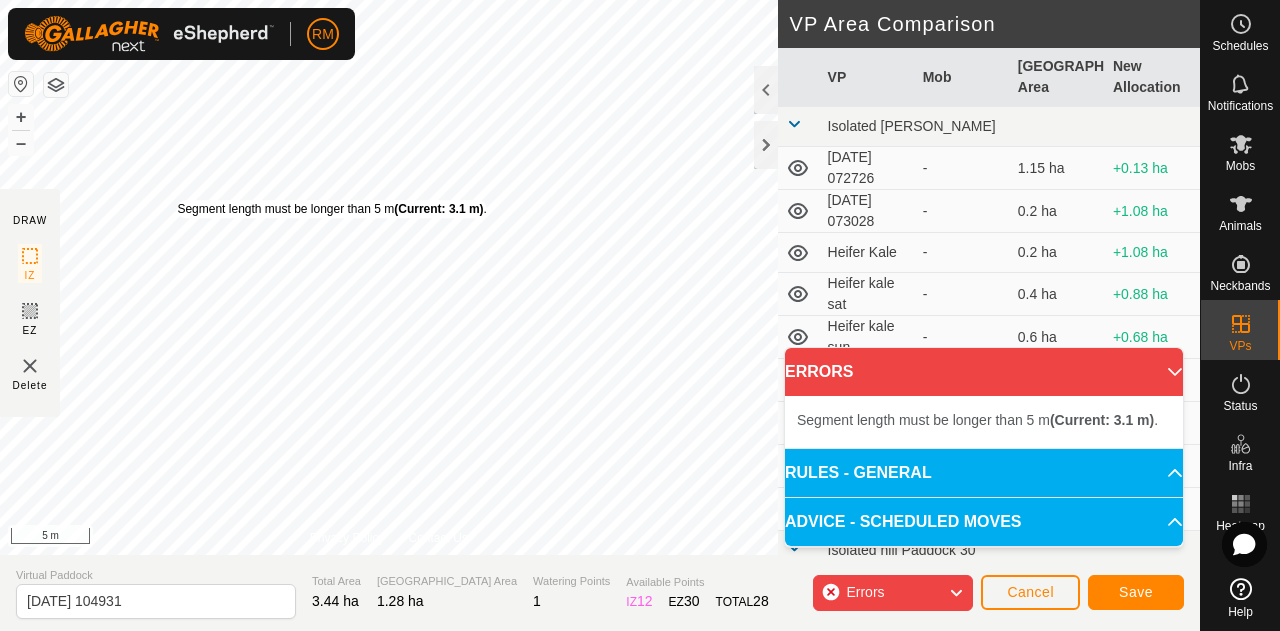 click on "Segment length must be longer than 5 m  (Current: 3.1 m) ." at bounding box center [331, 209] 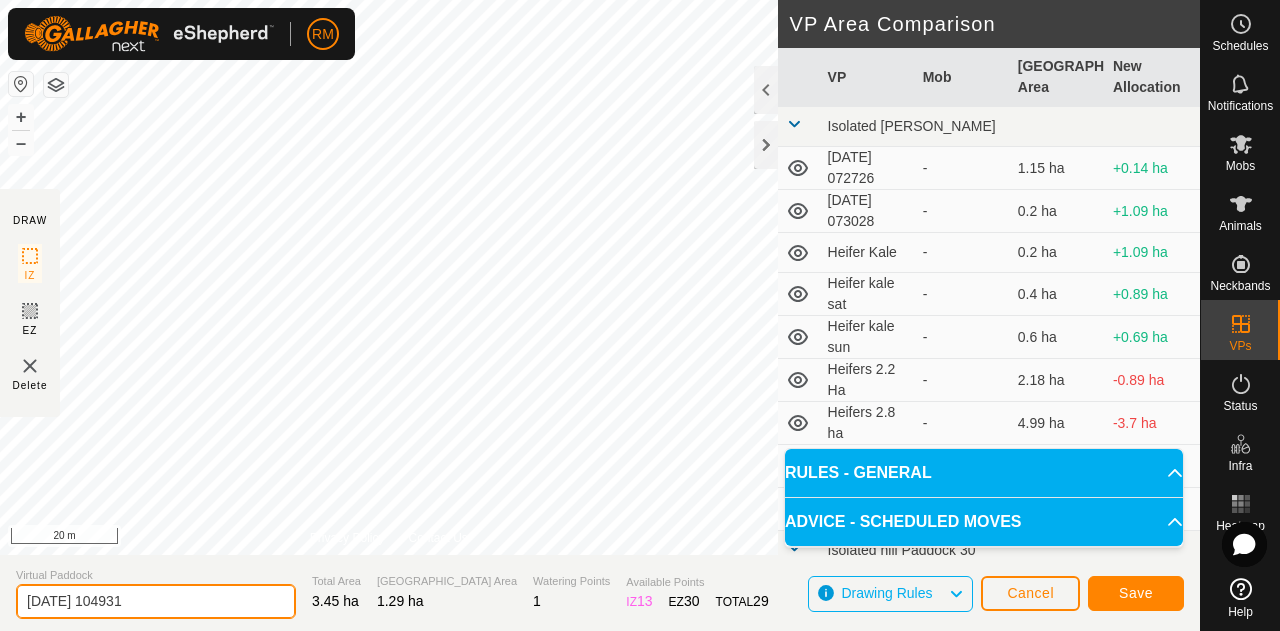 click on "[DATE] 104931" 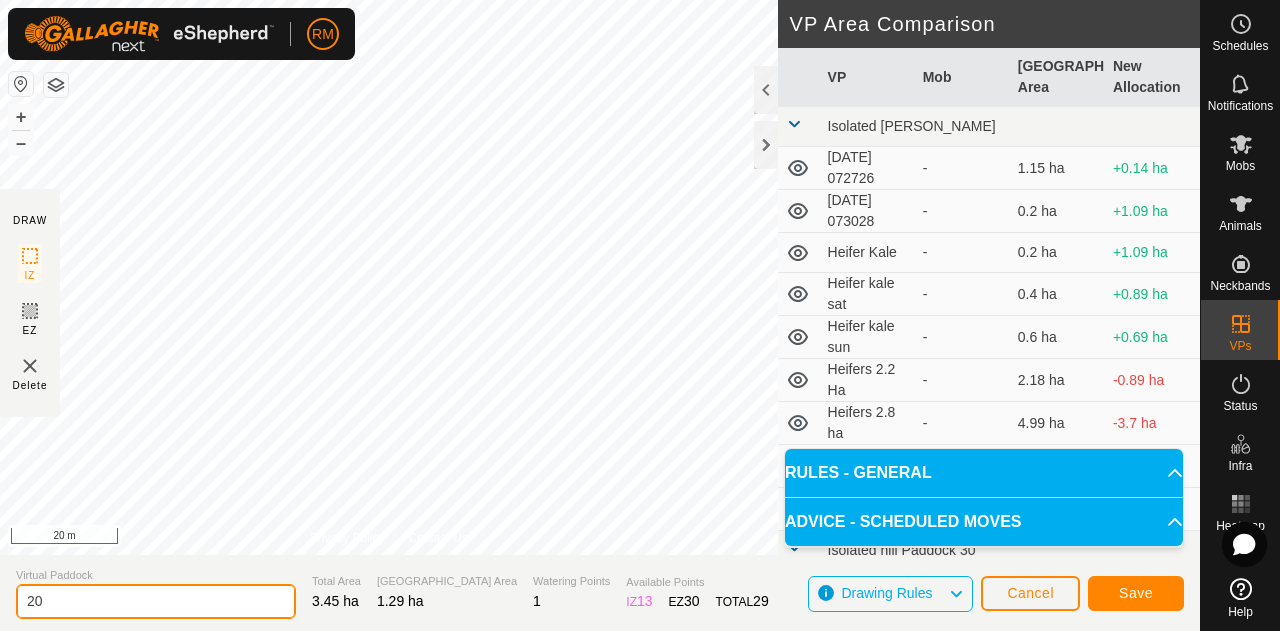 type on "2" 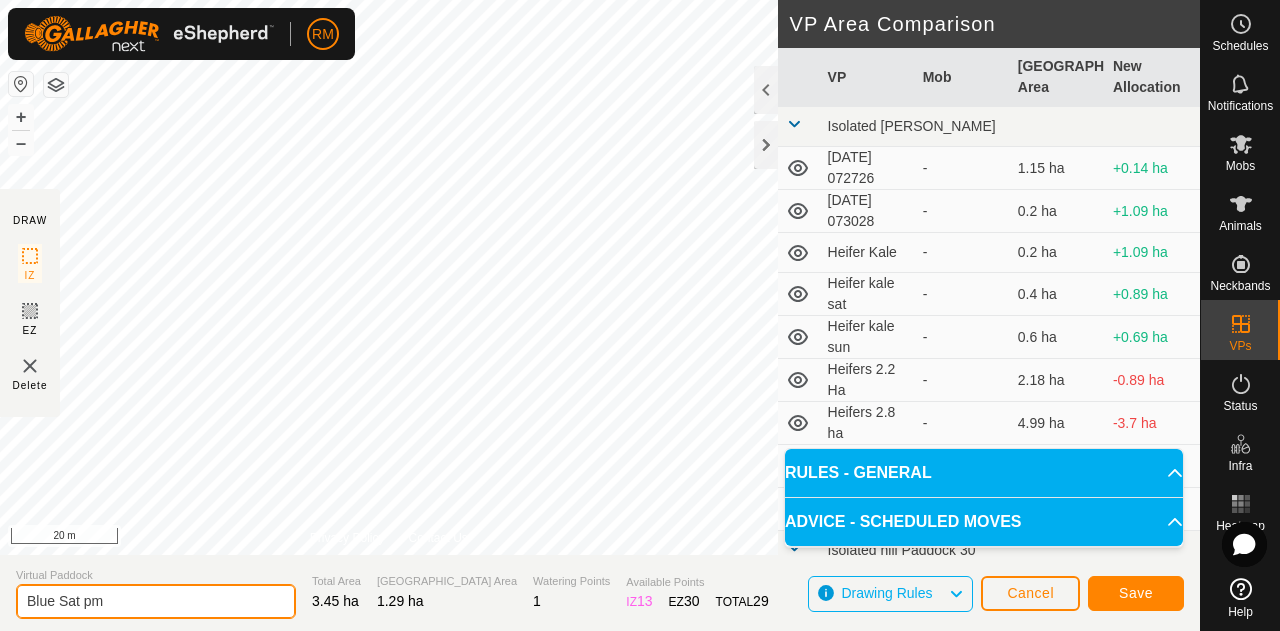 type on "Blue Sat pm" 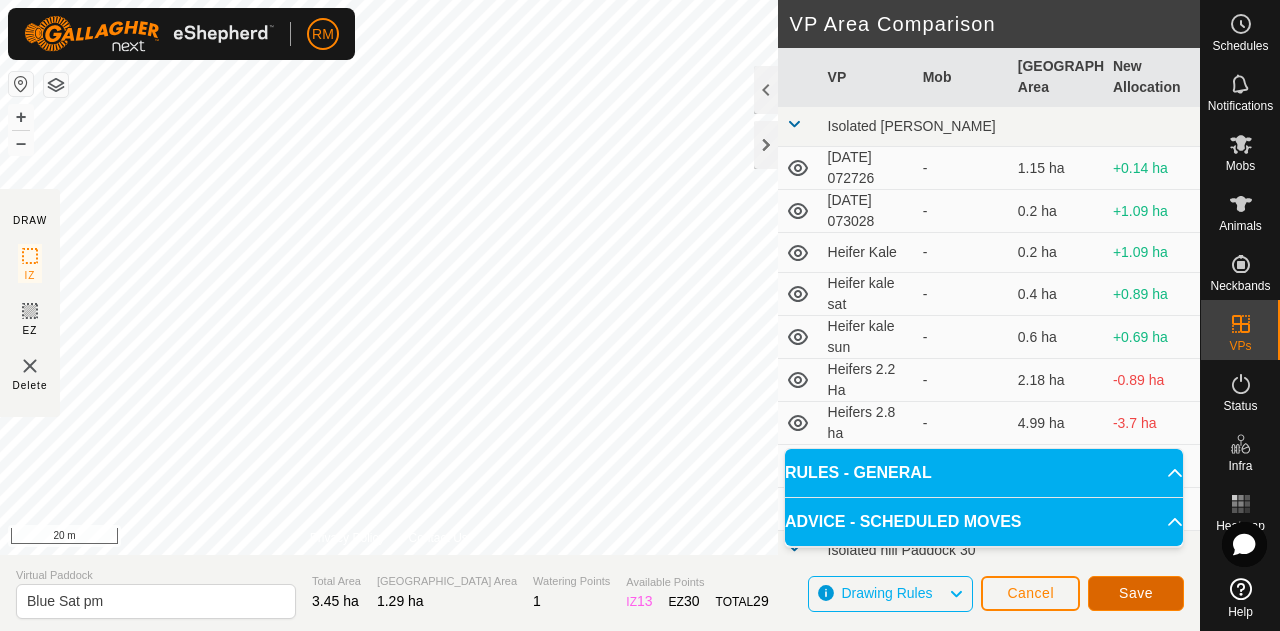 click on "Save" 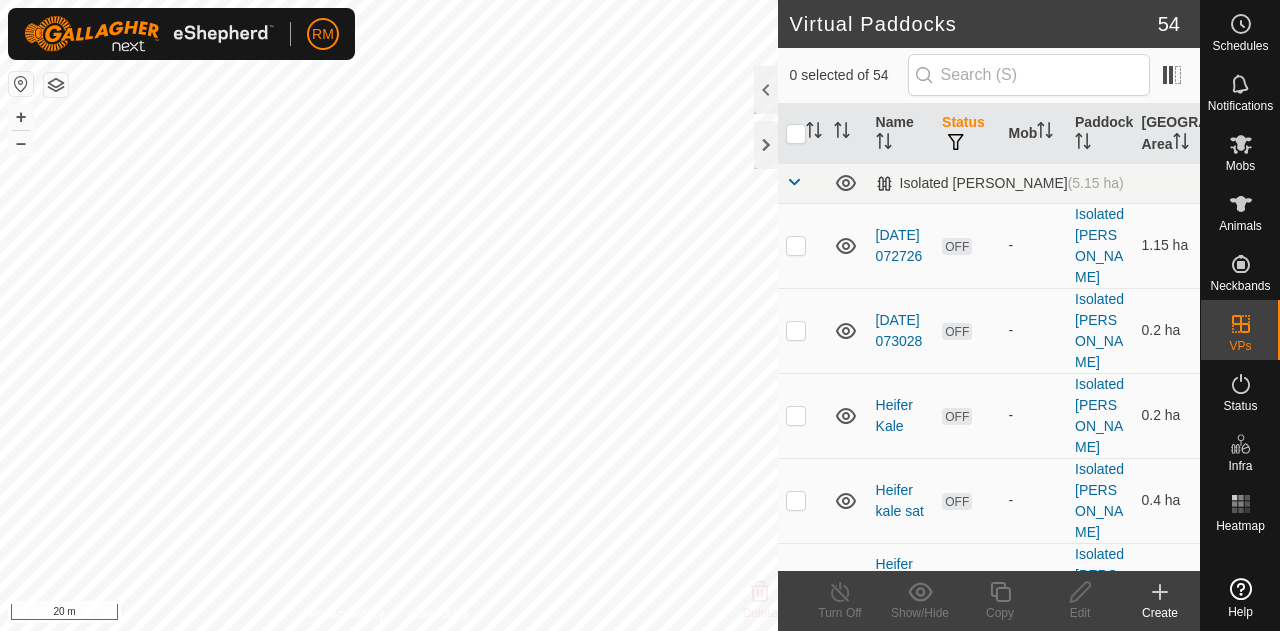 scroll, scrollTop: 0, scrollLeft: 0, axis: both 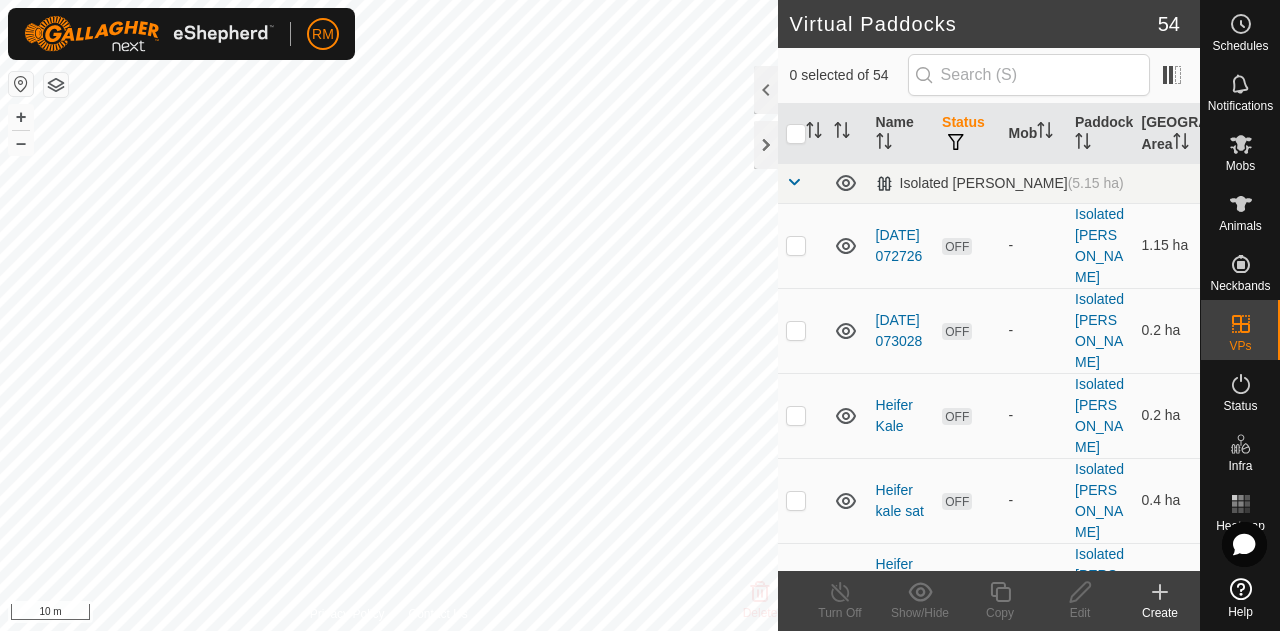 checkbox on "true" 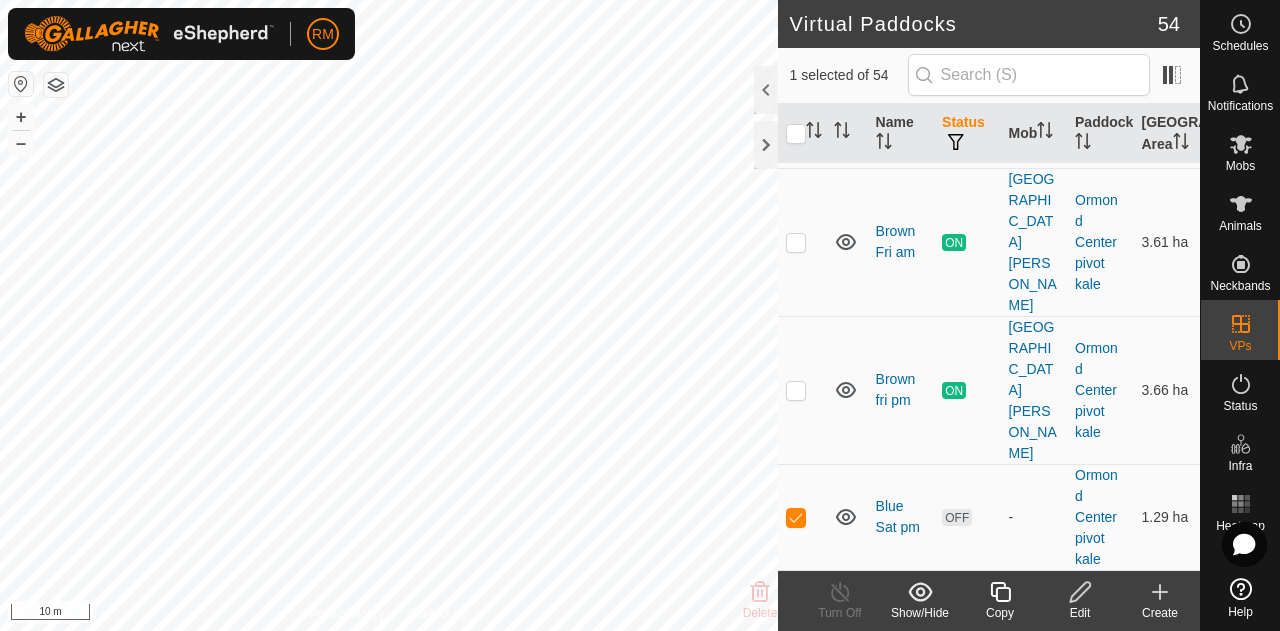 scroll, scrollTop: 1500, scrollLeft: 0, axis: vertical 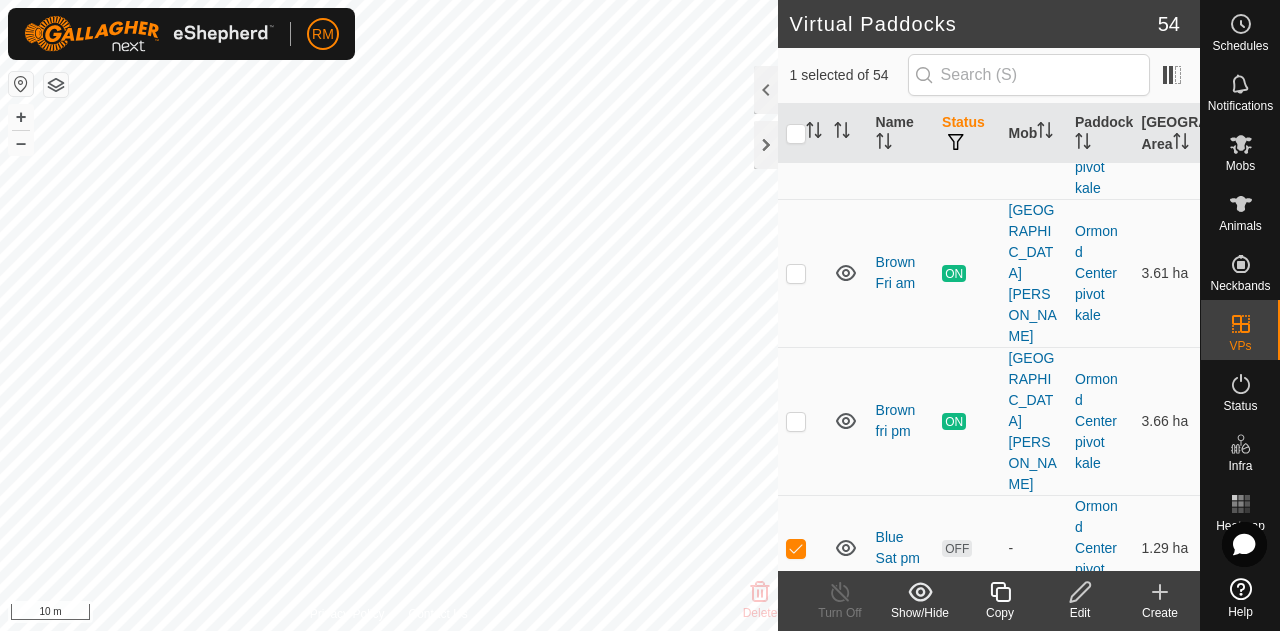 checkbox on "true" 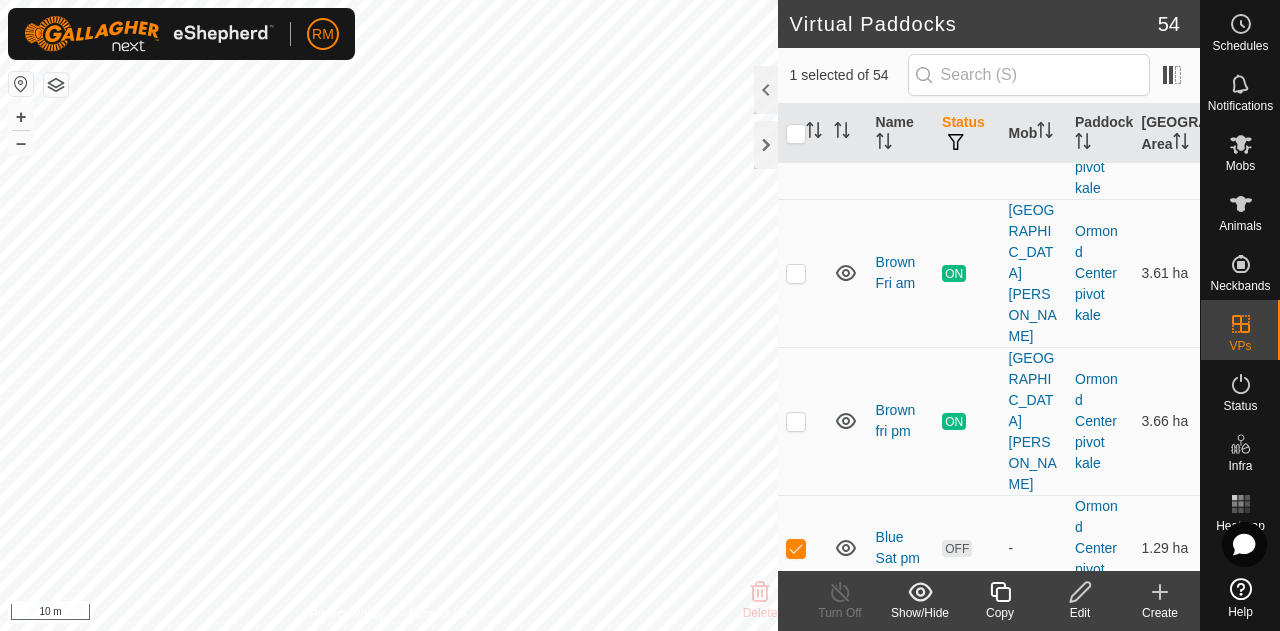 checkbox on "false" 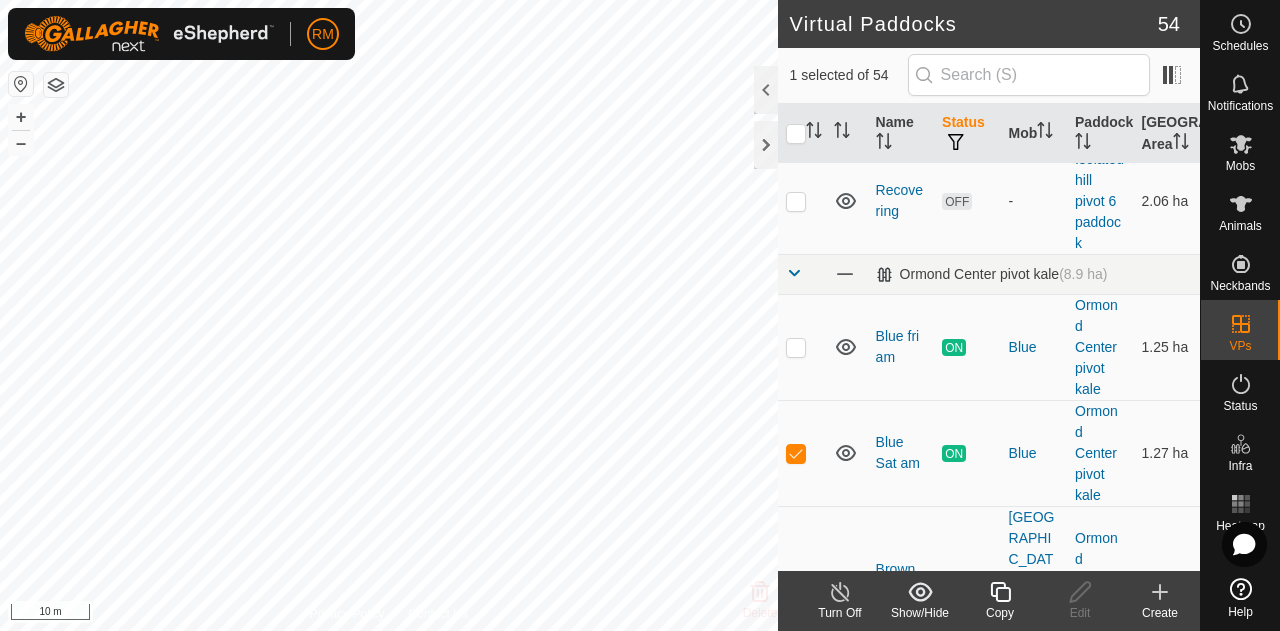 scroll, scrollTop: 1166, scrollLeft: 0, axis: vertical 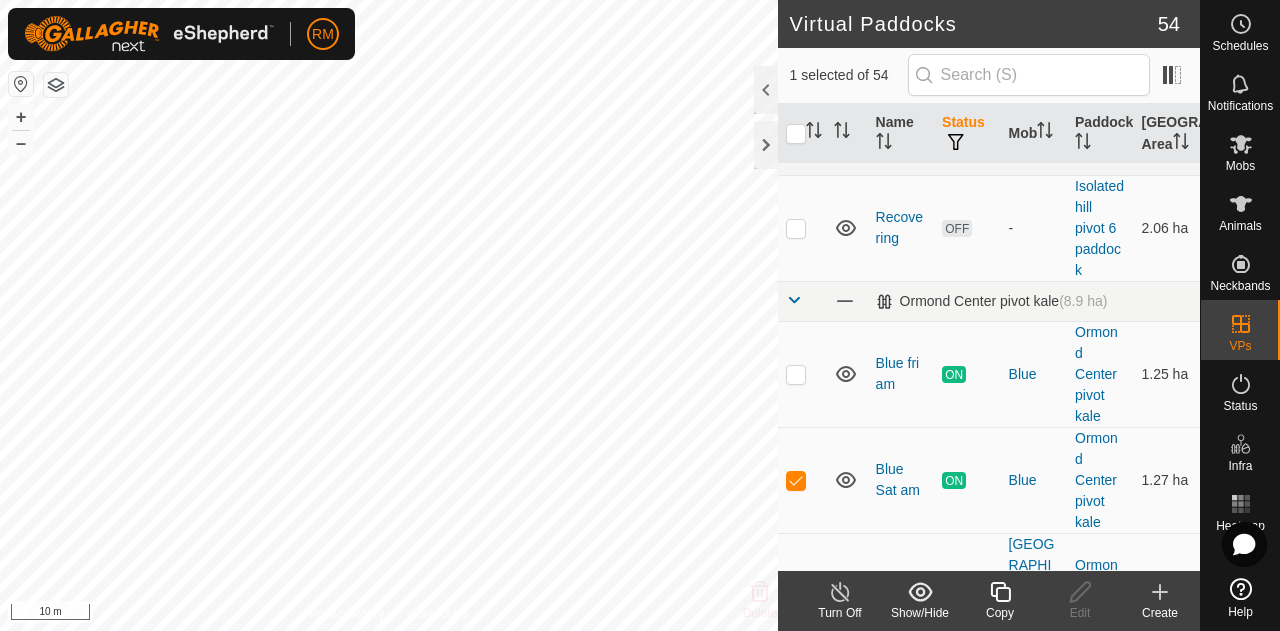 checkbox on "true" 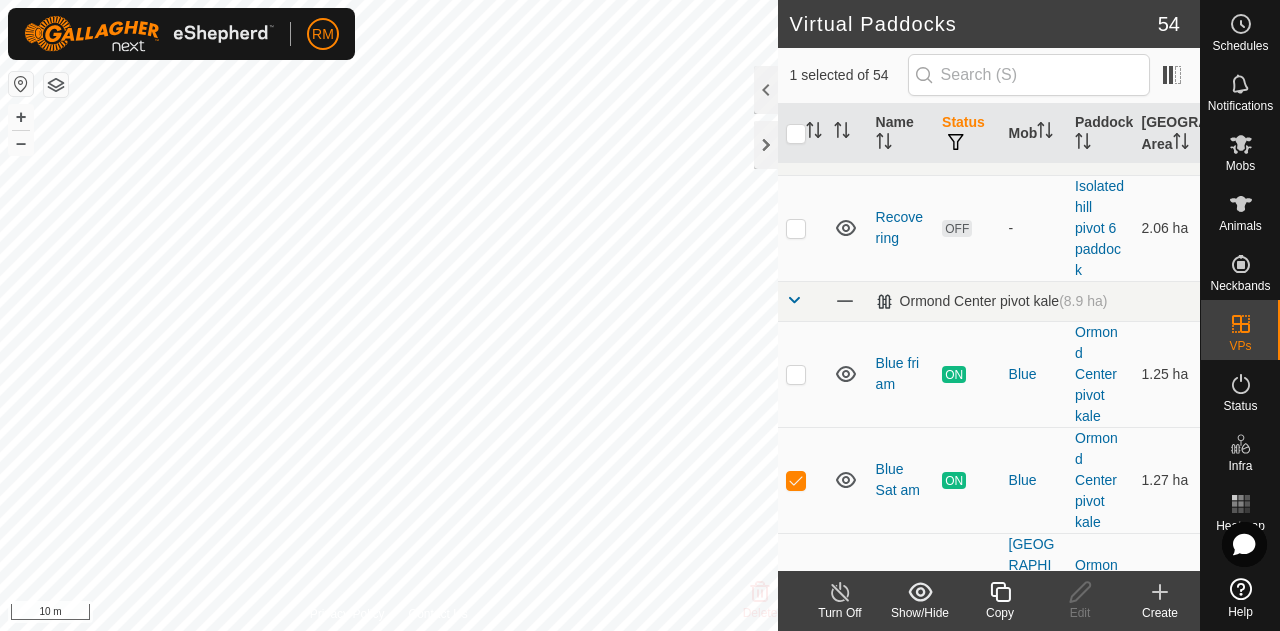 checkbox on "false" 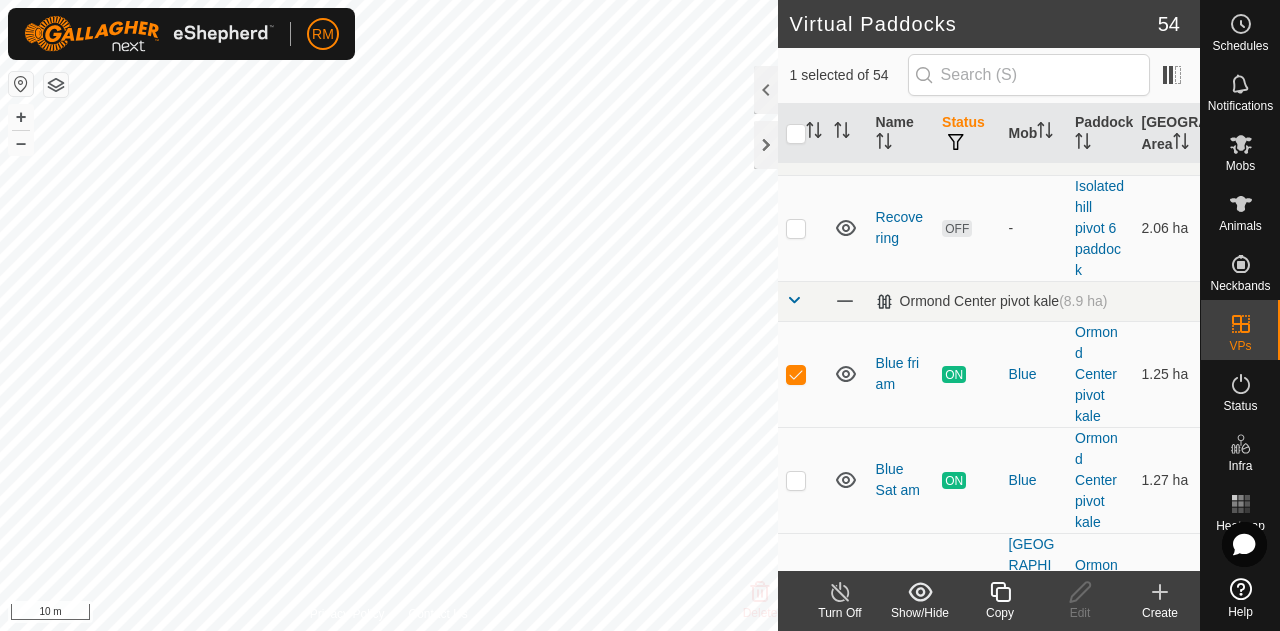 scroll, scrollTop: 1000, scrollLeft: 0, axis: vertical 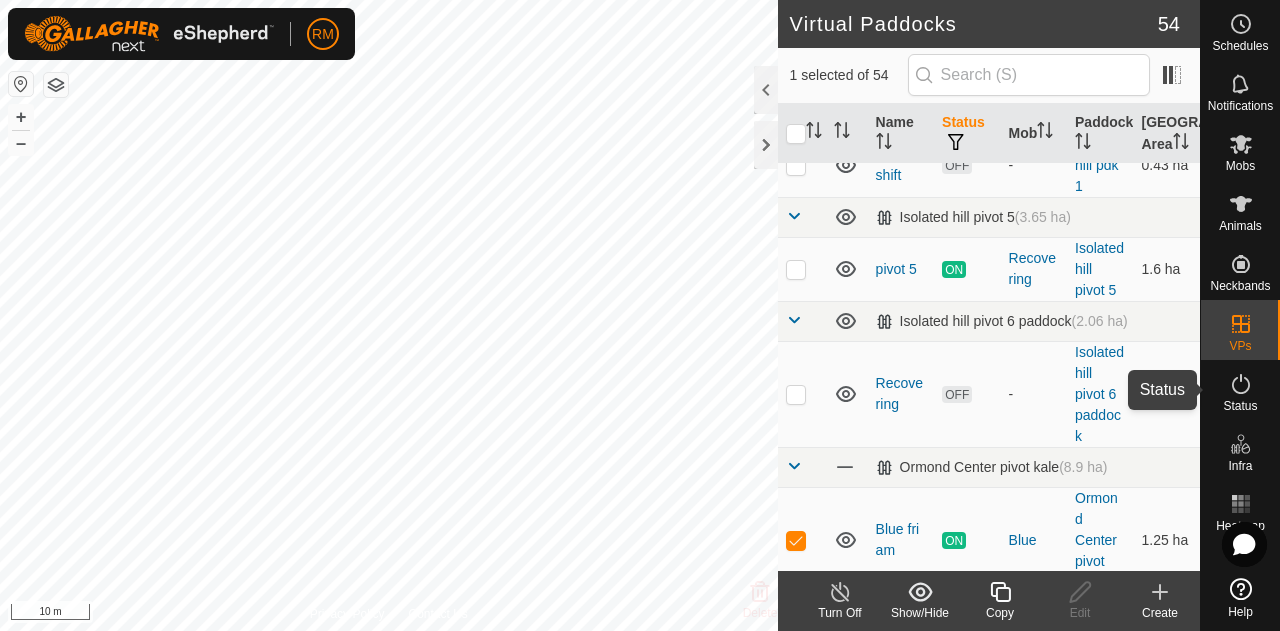 click 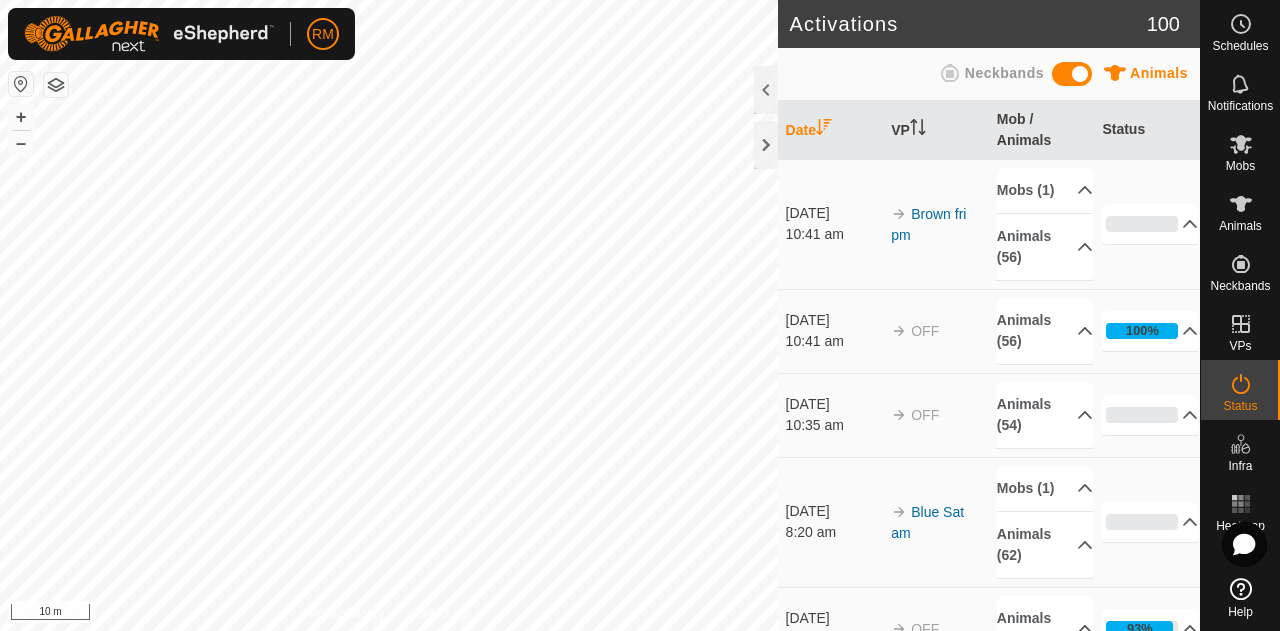 click 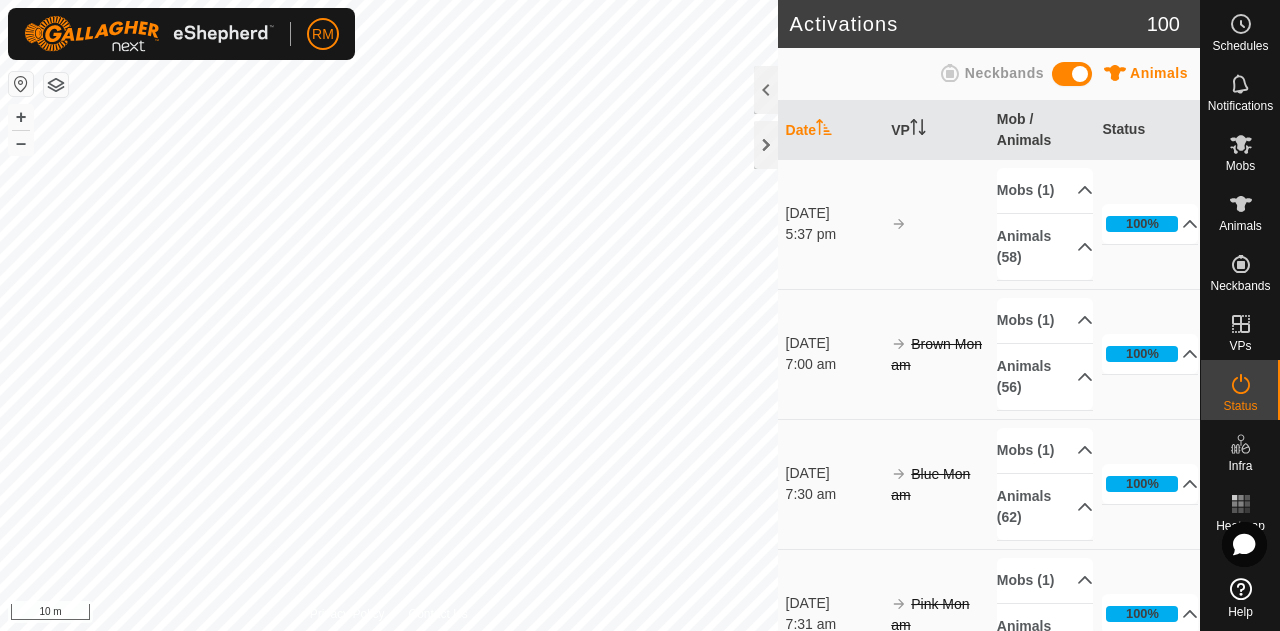 click 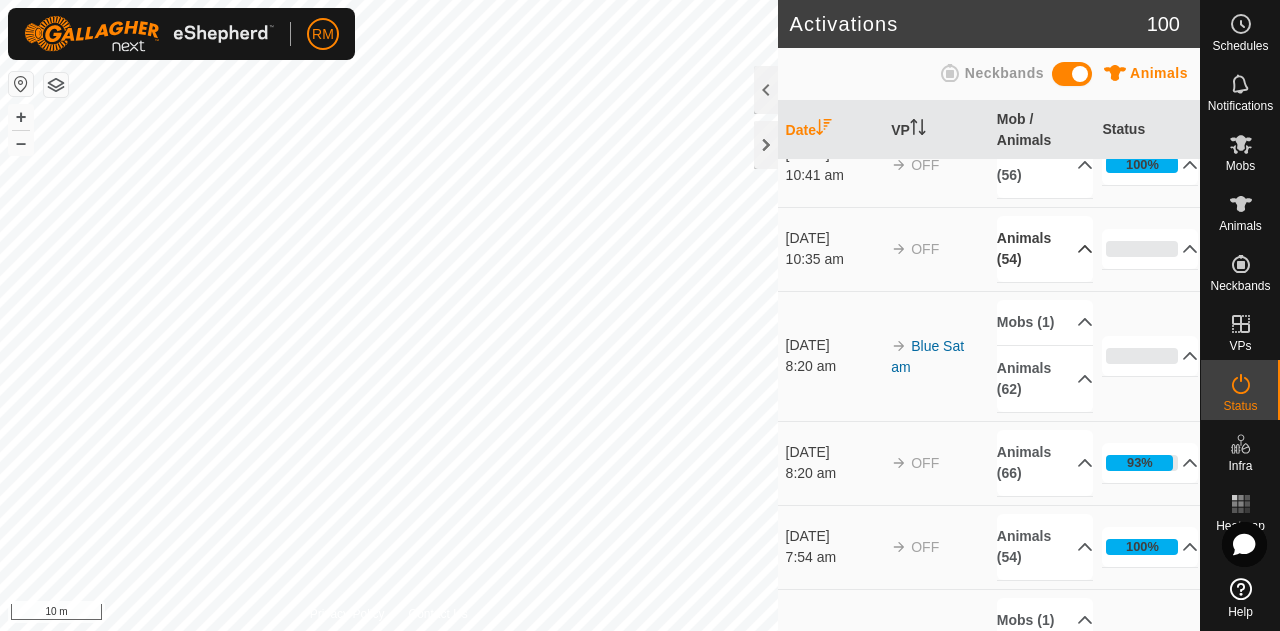 scroll, scrollTop: 0, scrollLeft: 0, axis: both 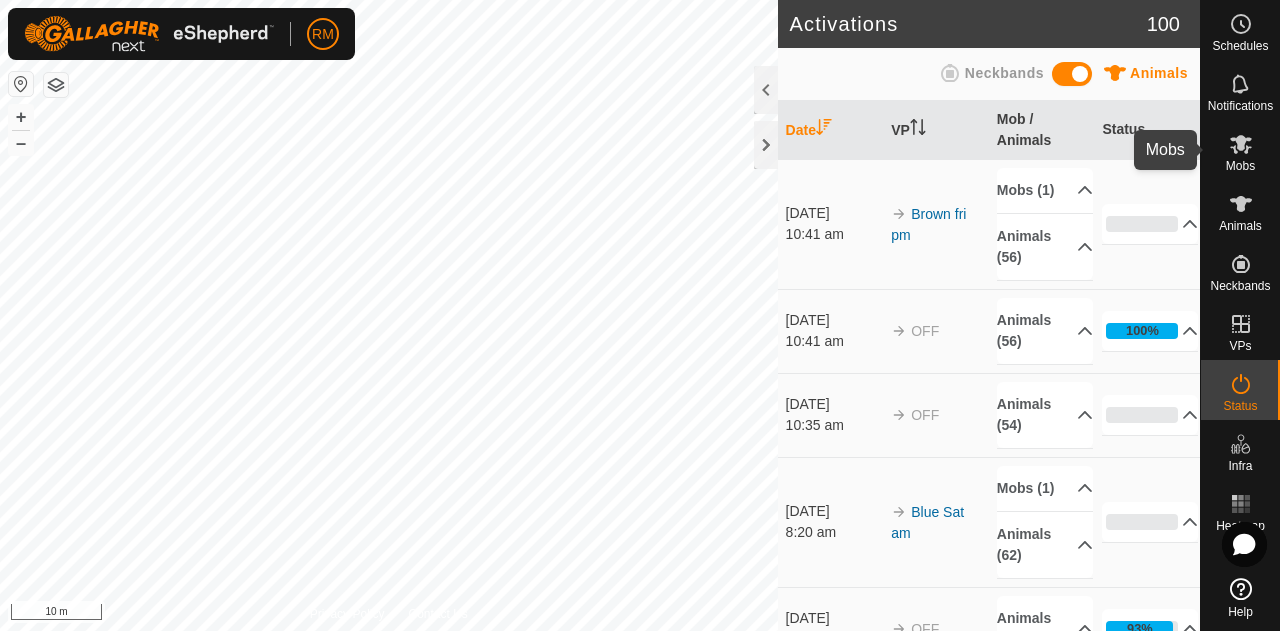 click 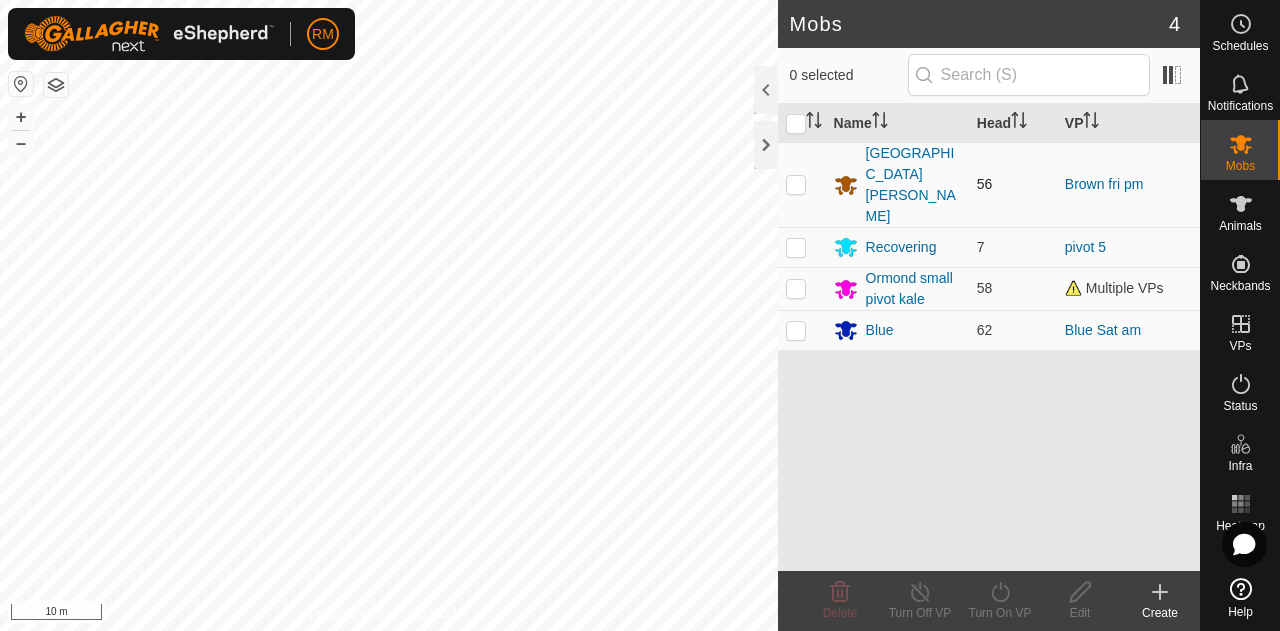 drag, startPoint x: 801, startPoint y: 169, endPoint x: 820, endPoint y: 167, distance: 19.104973 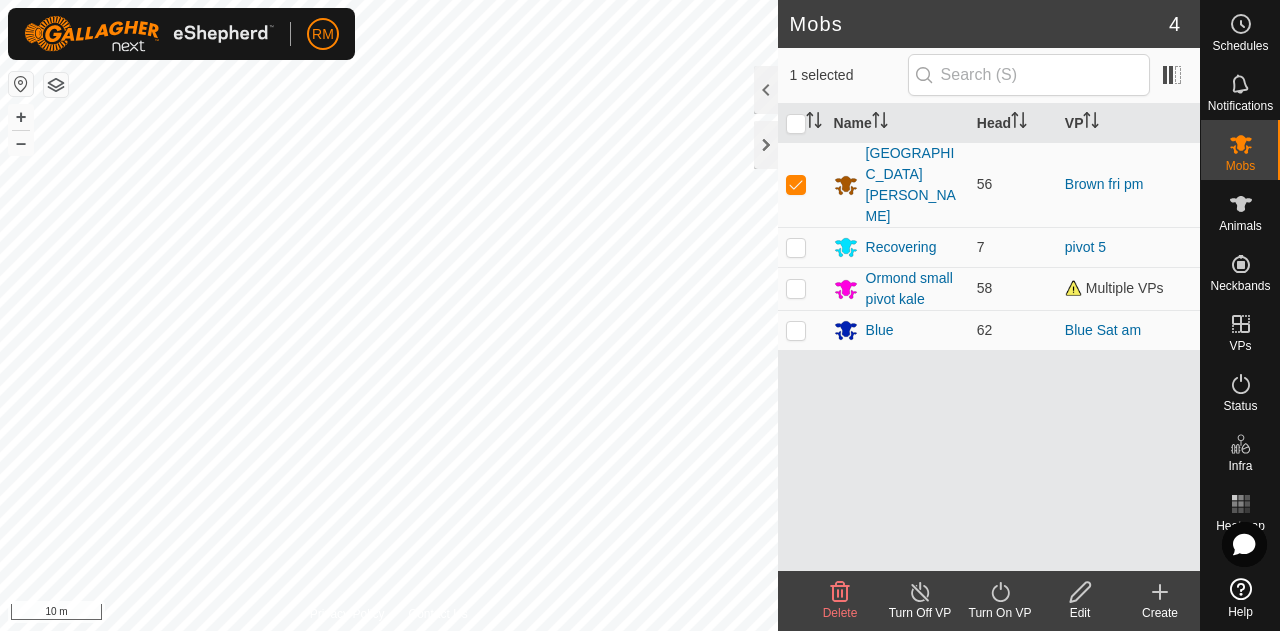 click 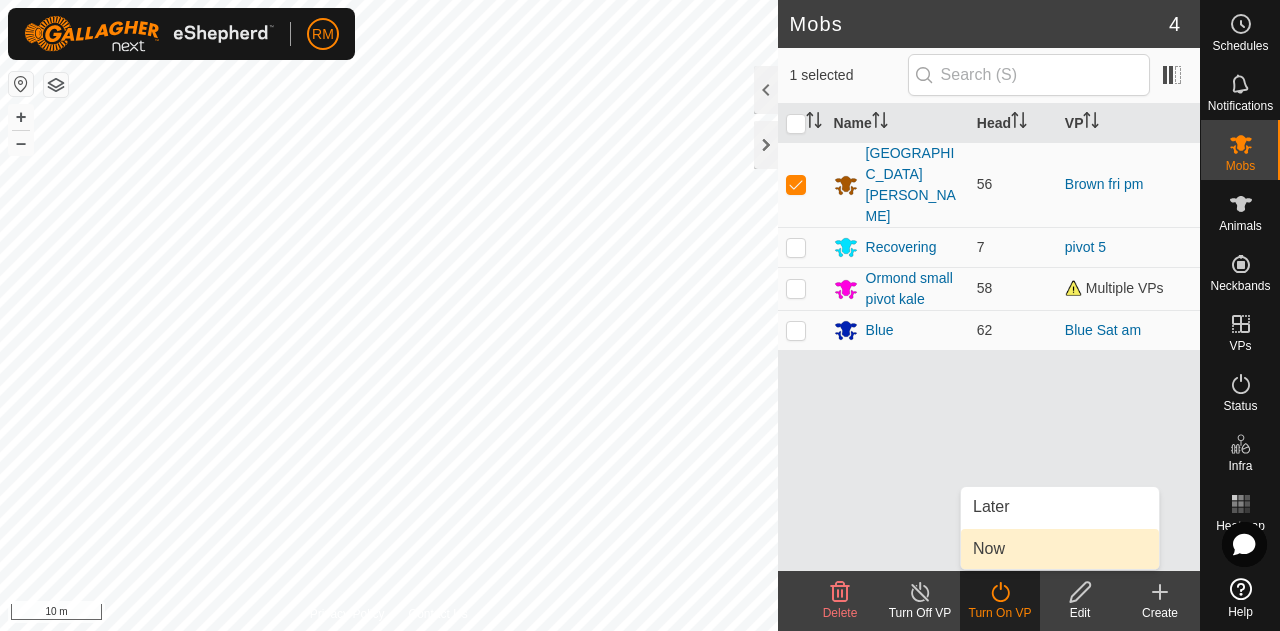 click on "Now" at bounding box center [1060, 549] 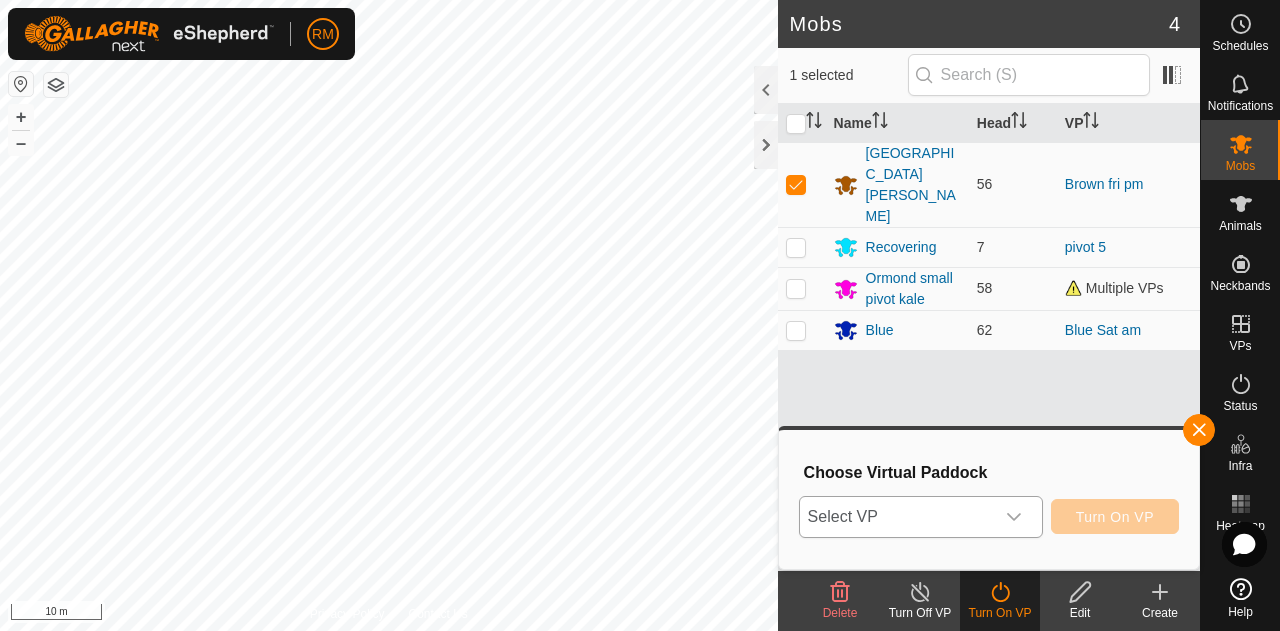 click at bounding box center [1014, 517] 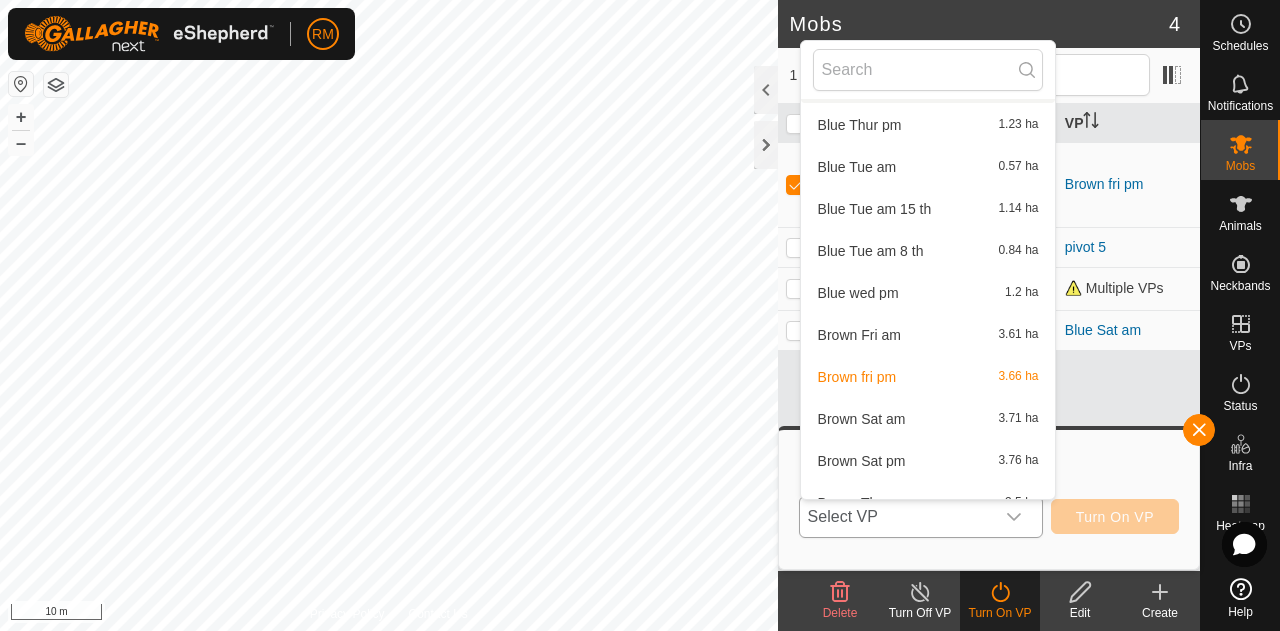 scroll, scrollTop: 1022, scrollLeft: 0, axis: vertical 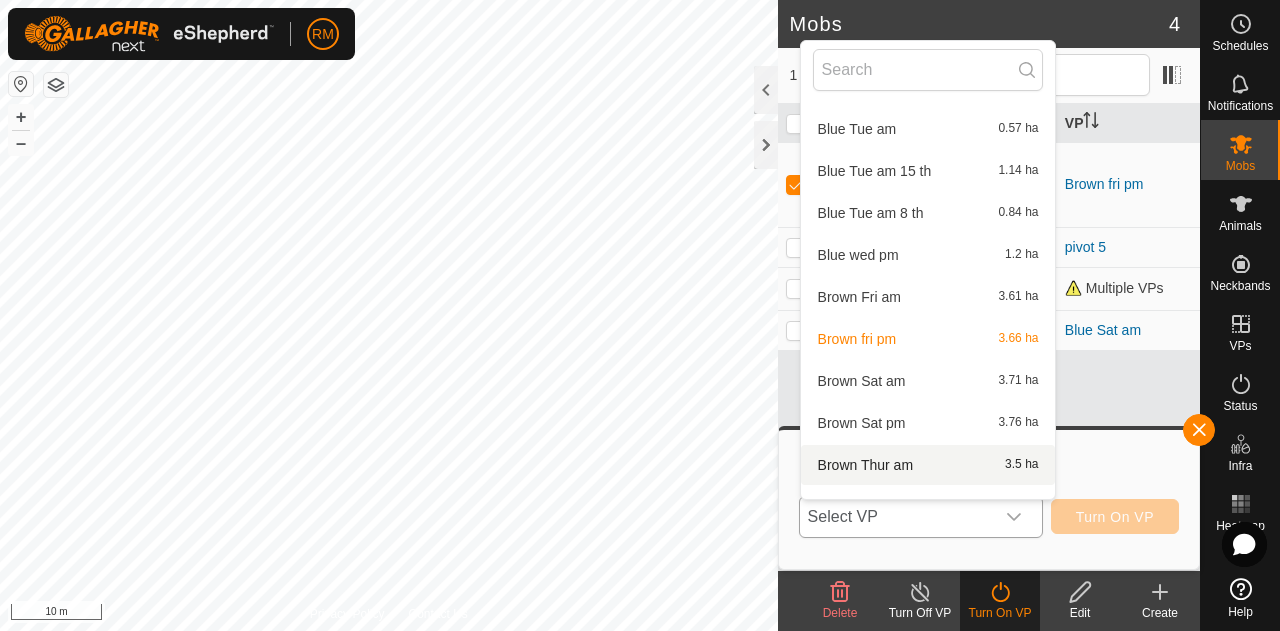 click on "Brown Thur am  3.5 ha" at bounding box center (928, 465) 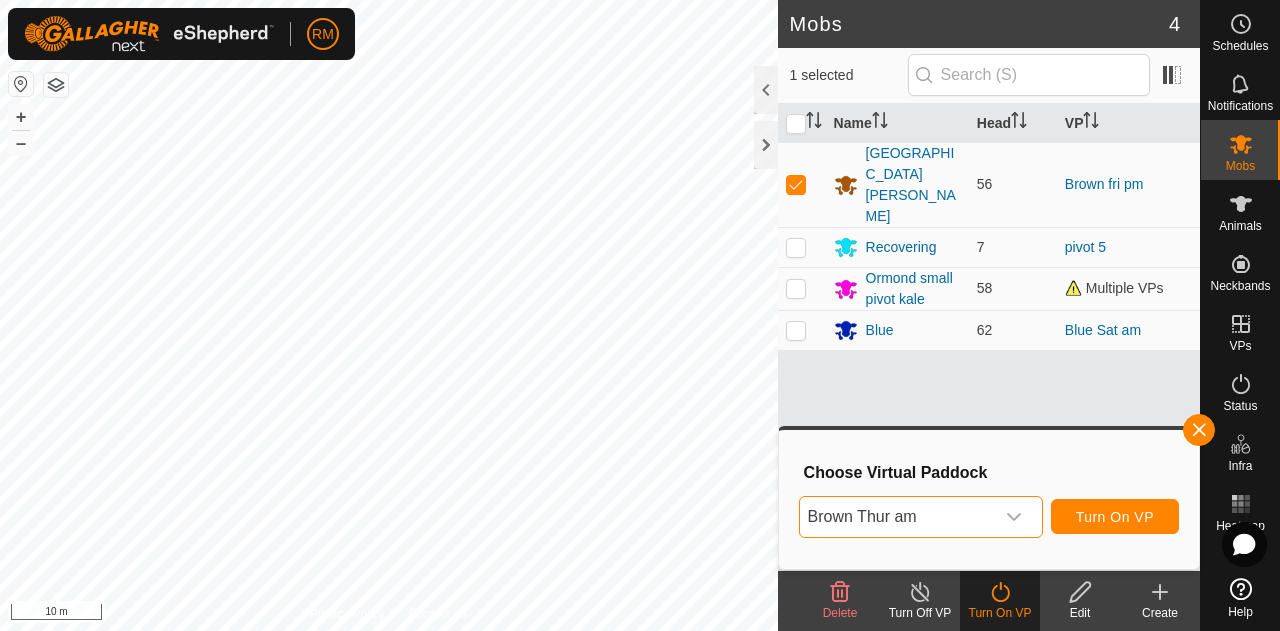 click 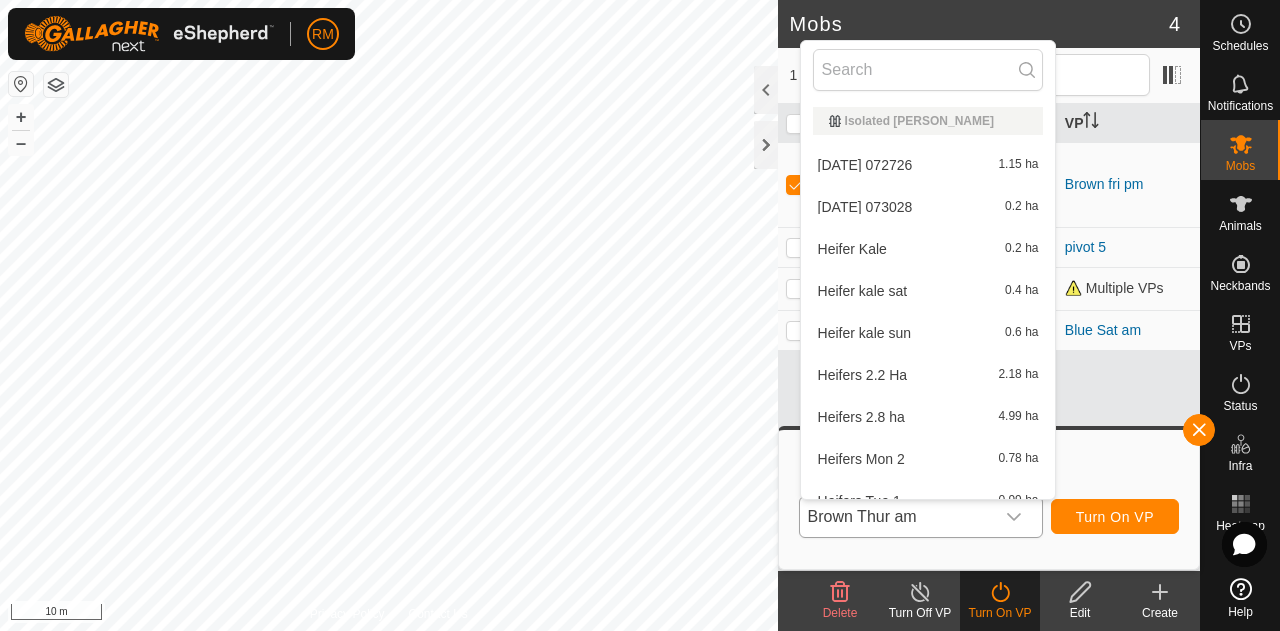 scroll, scrollTop: 1020, scrollLeft: 0, axis: vertical 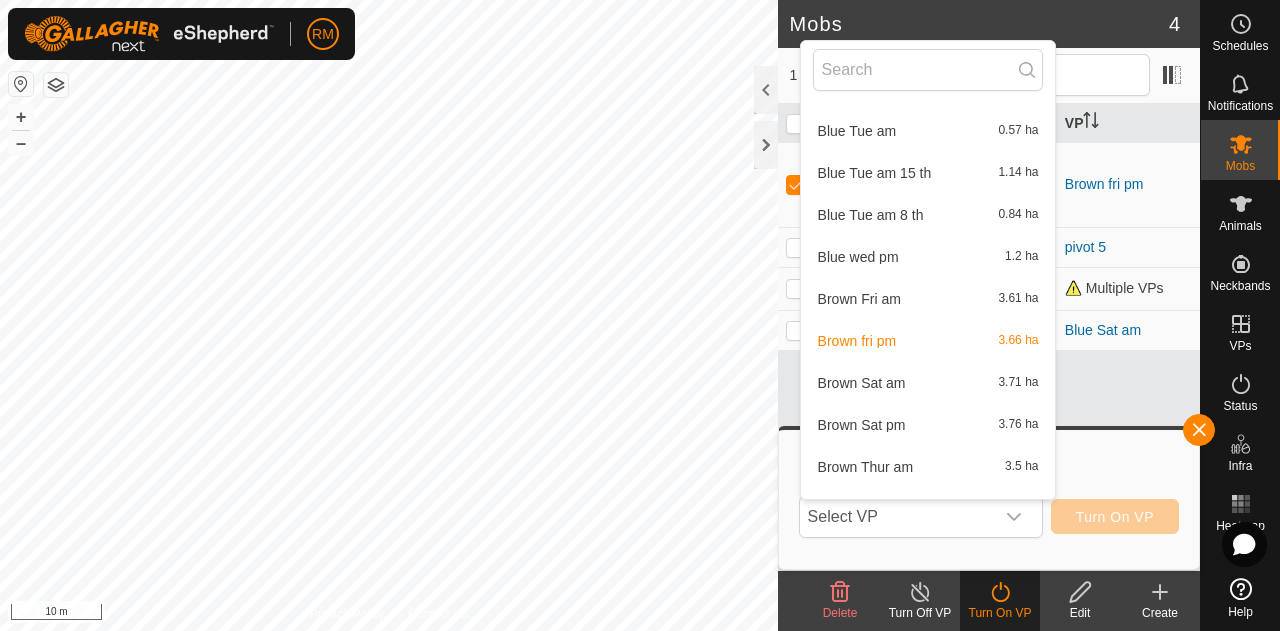 click on "Brown Sat am  3.71 ha" at bounding box center [928, 383] 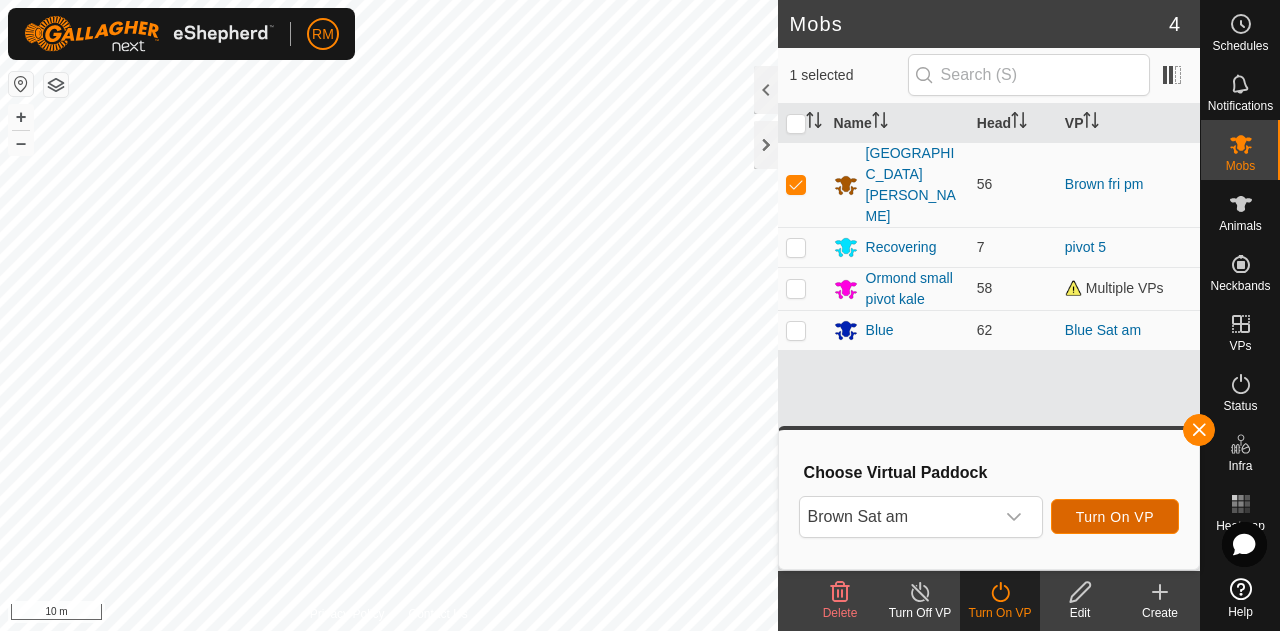 click on "Turn On VP" at bounding box center (1115, 517) 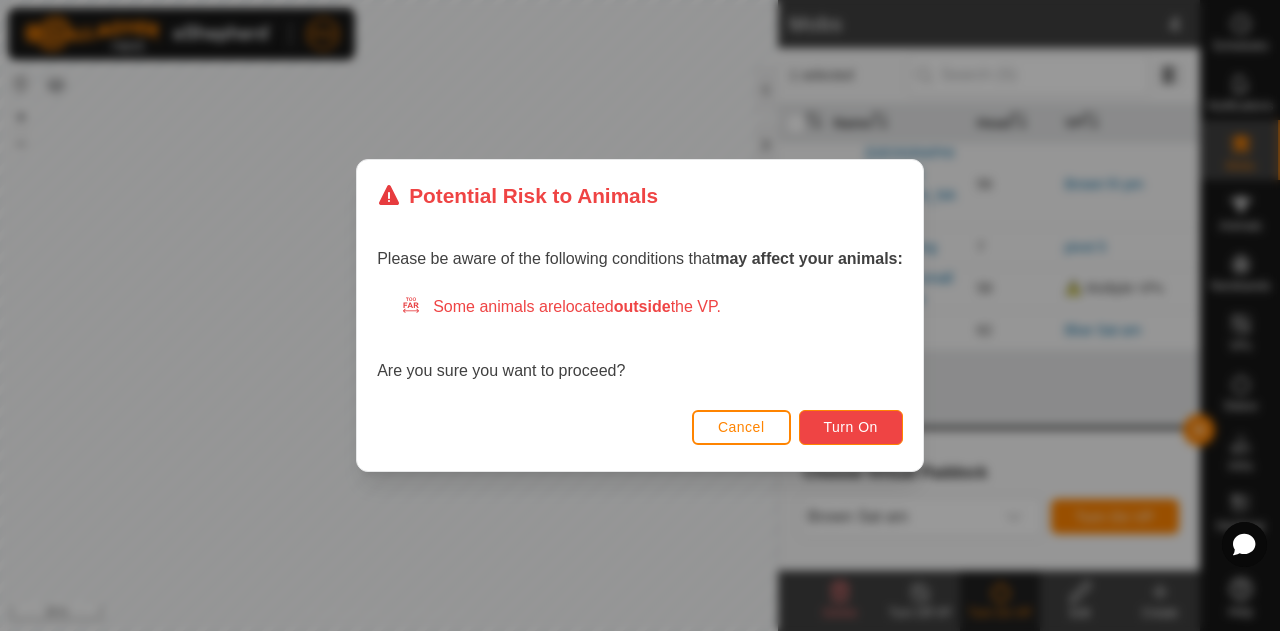 click on "Turn On" at bounding box center (851, 427) 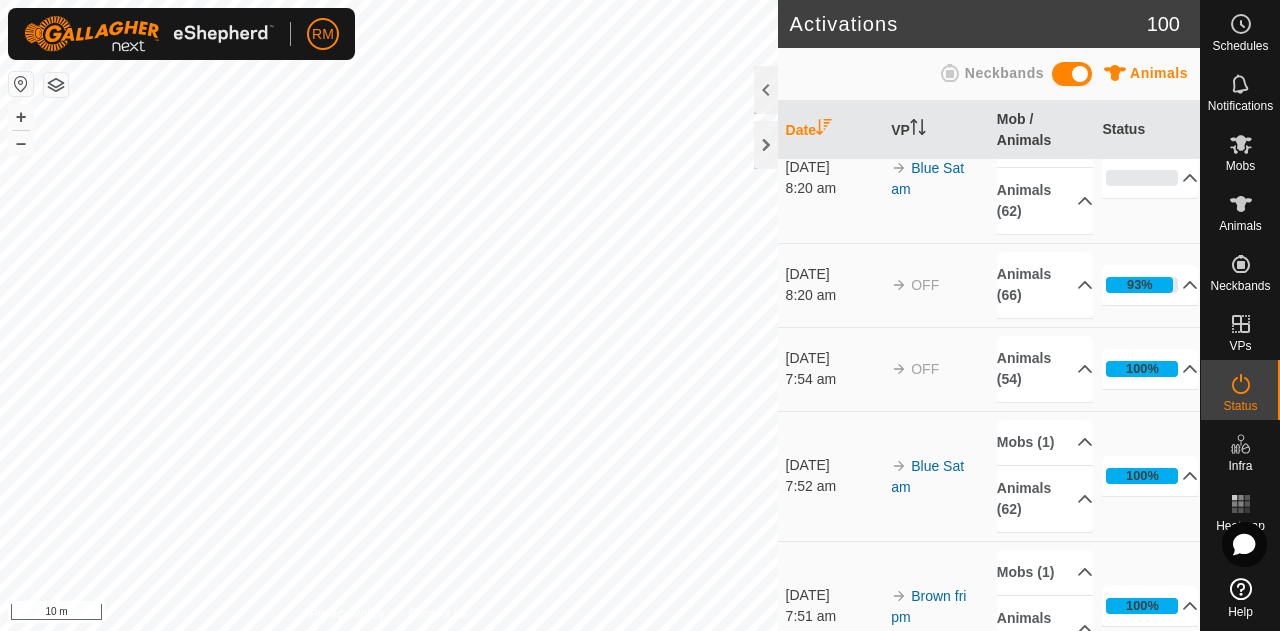 scroll, scrollTop: 500, scrollLeft: 0, axis: vertical 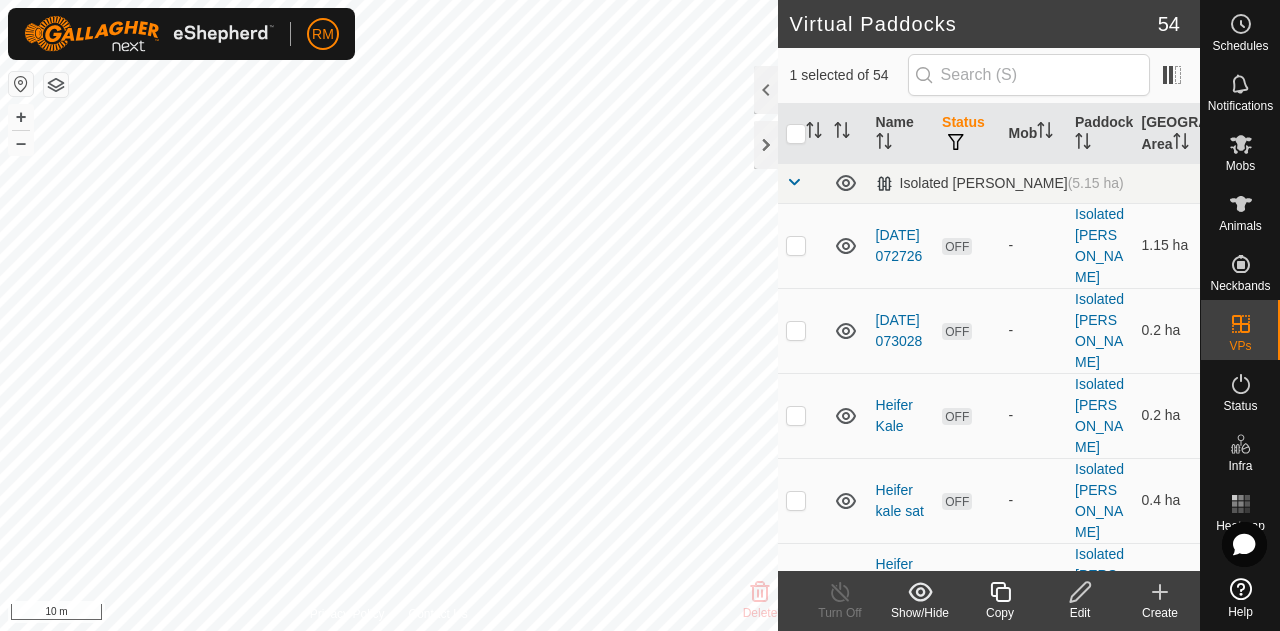 checkbox on "true" 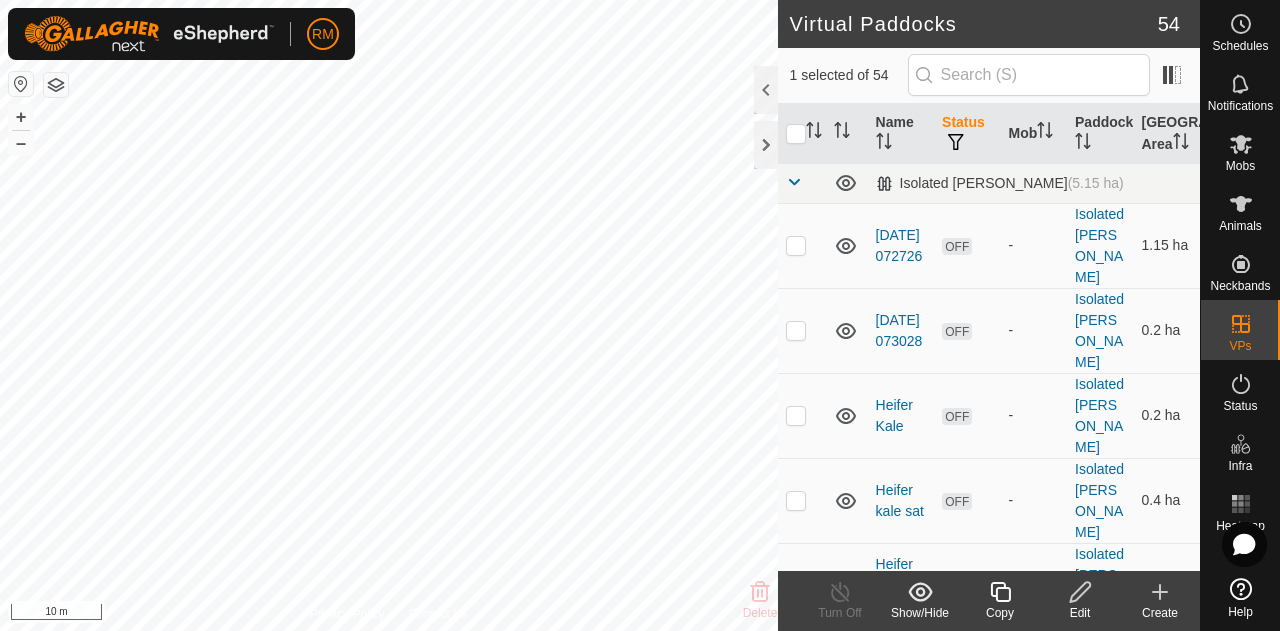 checkbox on "false" 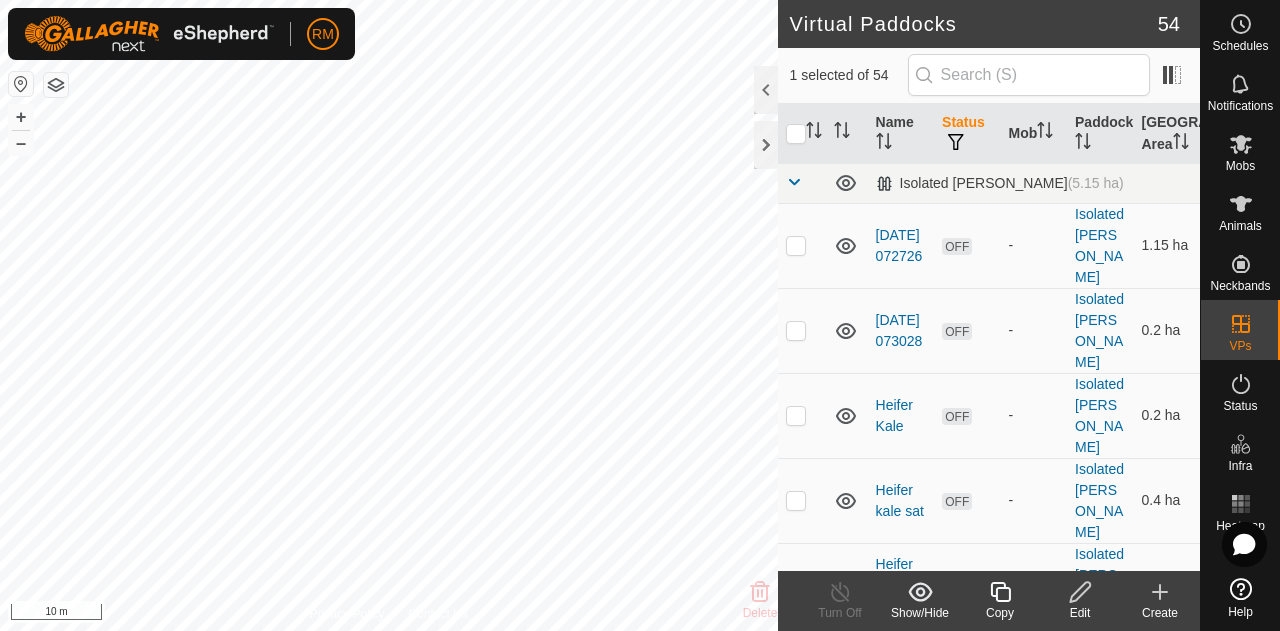 checkbox on "true" 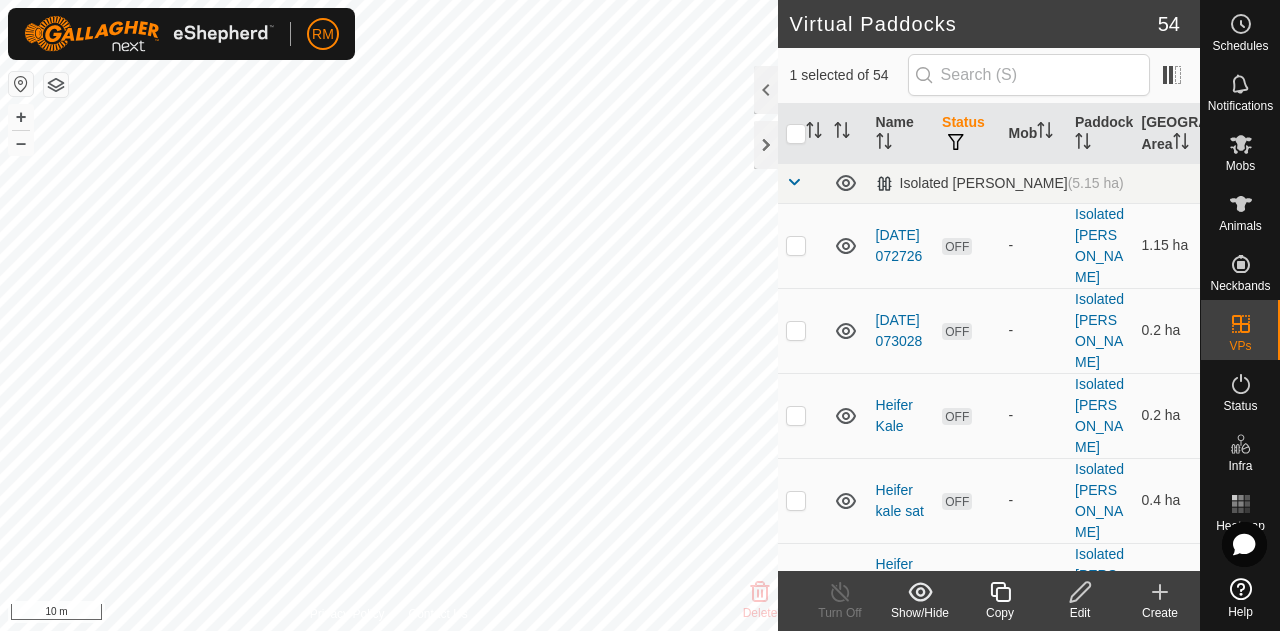checkbox on "false" 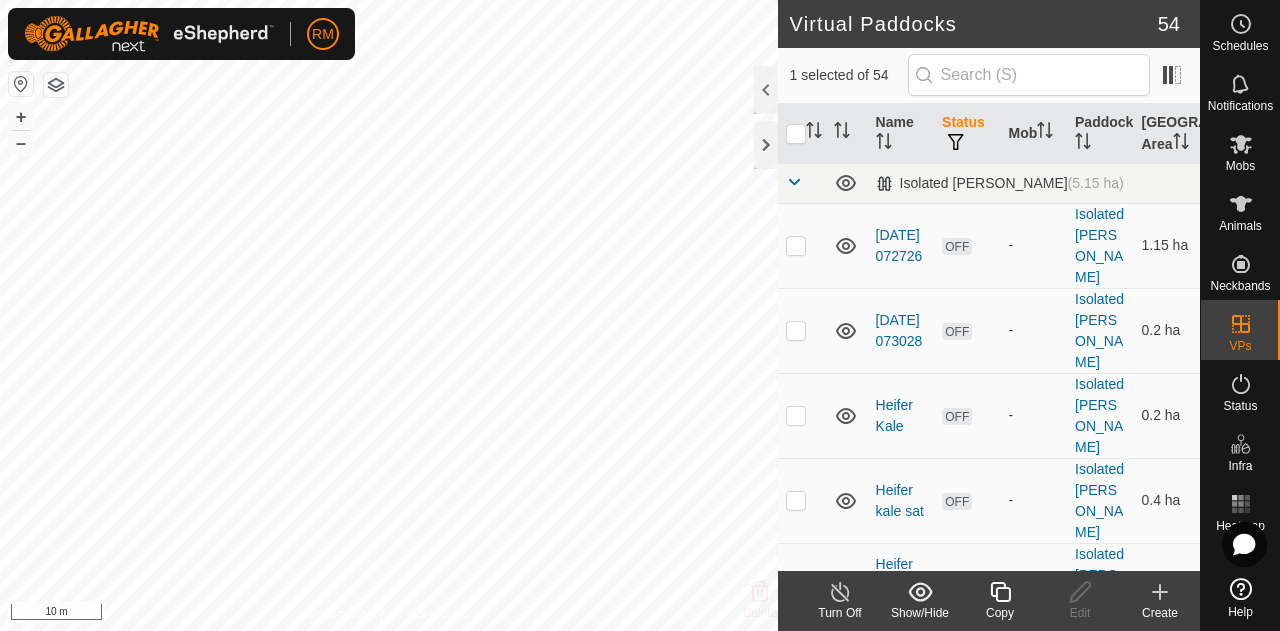 checkbox on "false" 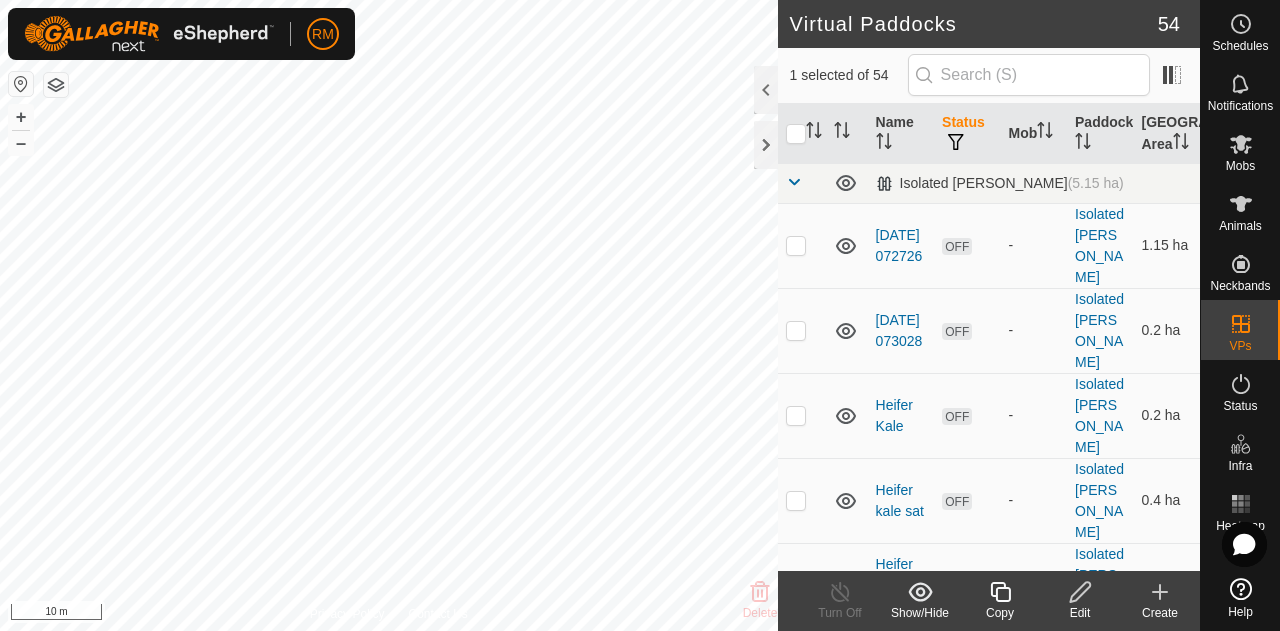 checkbox on "false" 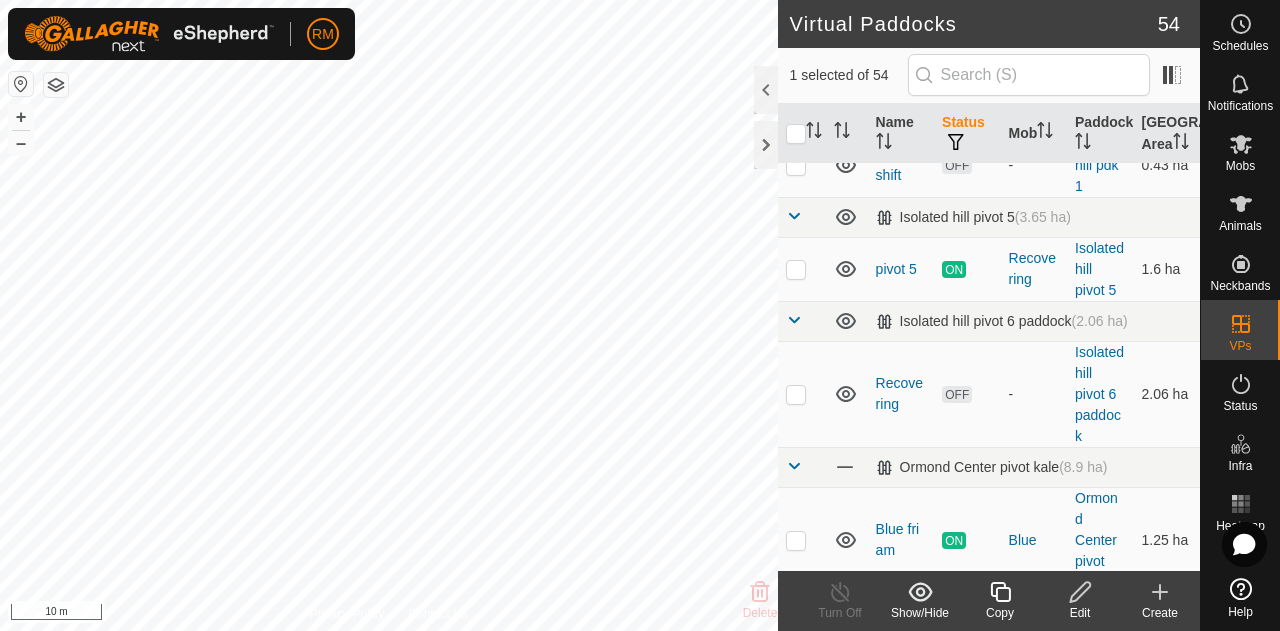 scroll, scrollTop: 1500, scrollLeft: 0, axis: vertical 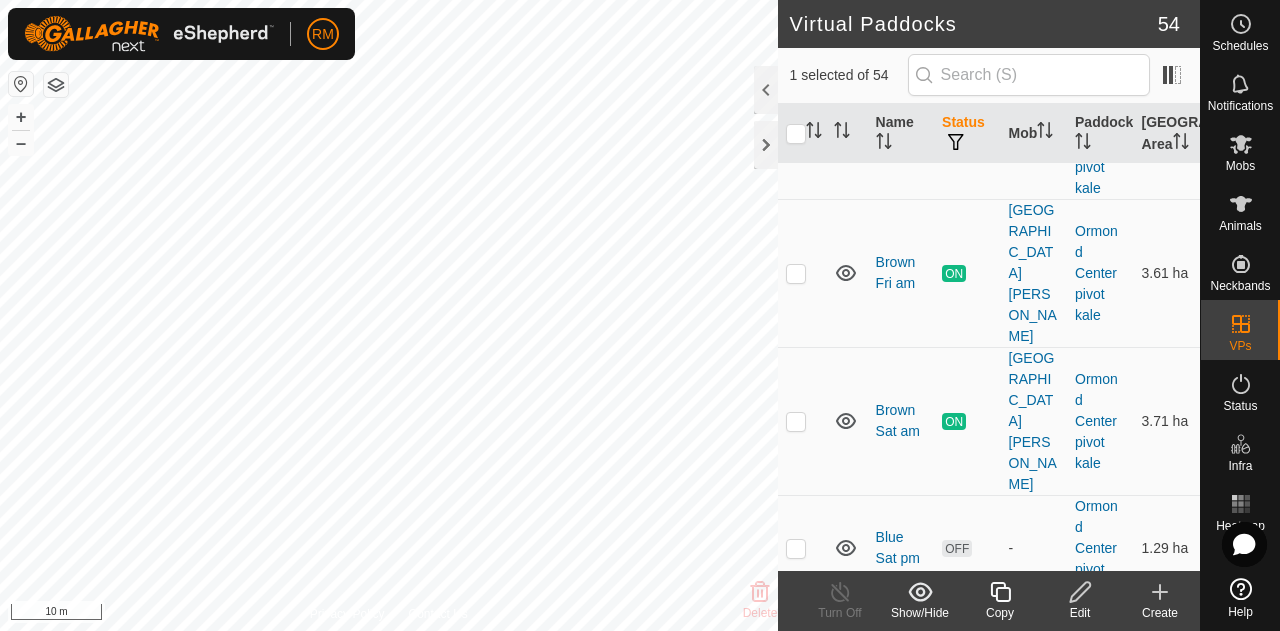 click at bounding box center [796, 761] 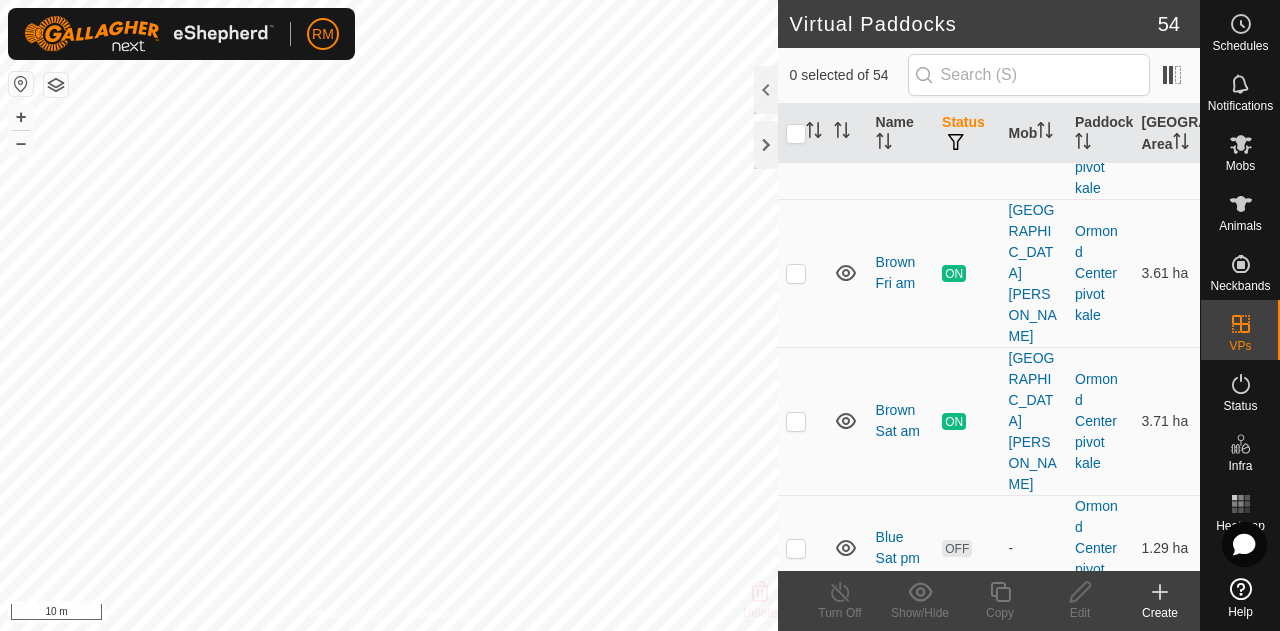 click at bounding box center (796, 761) 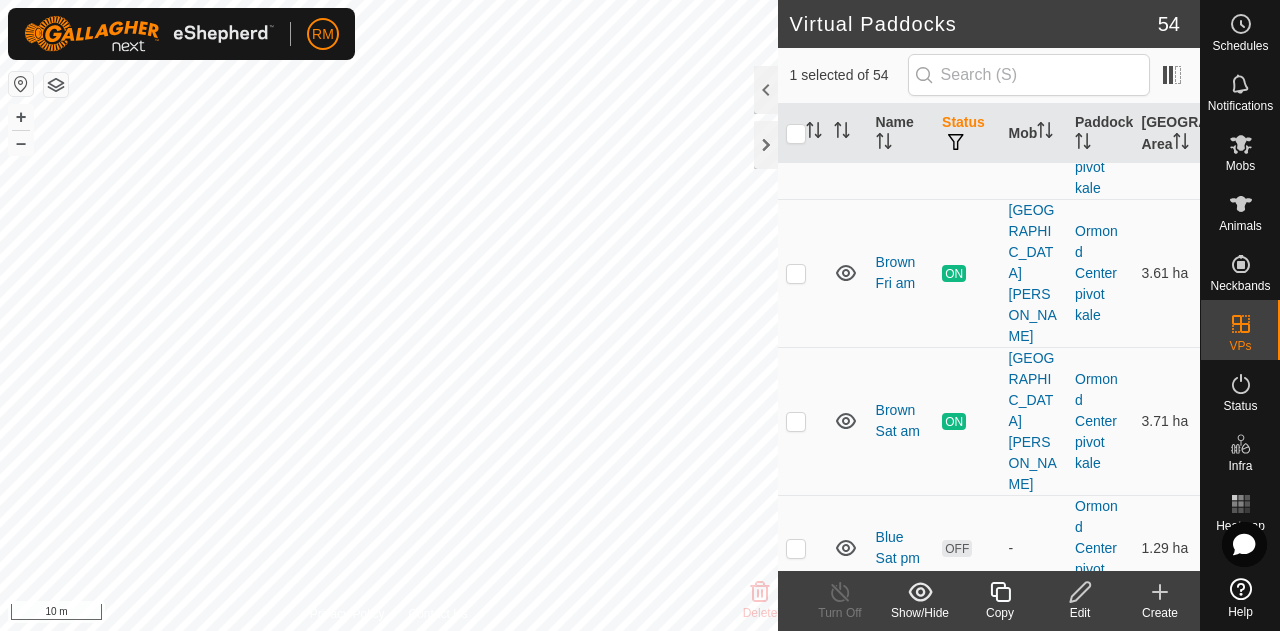 click at bounding box center (796, 761) 